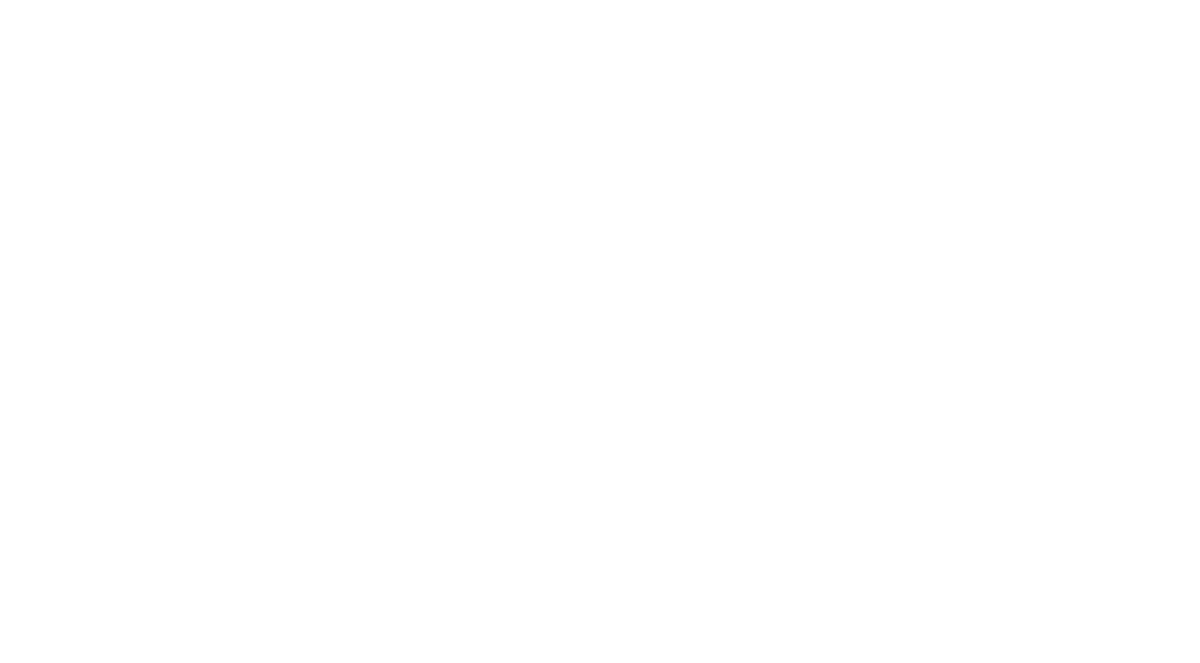 scroll, scrollTop: 0, scrollLeft: 0, axis: both 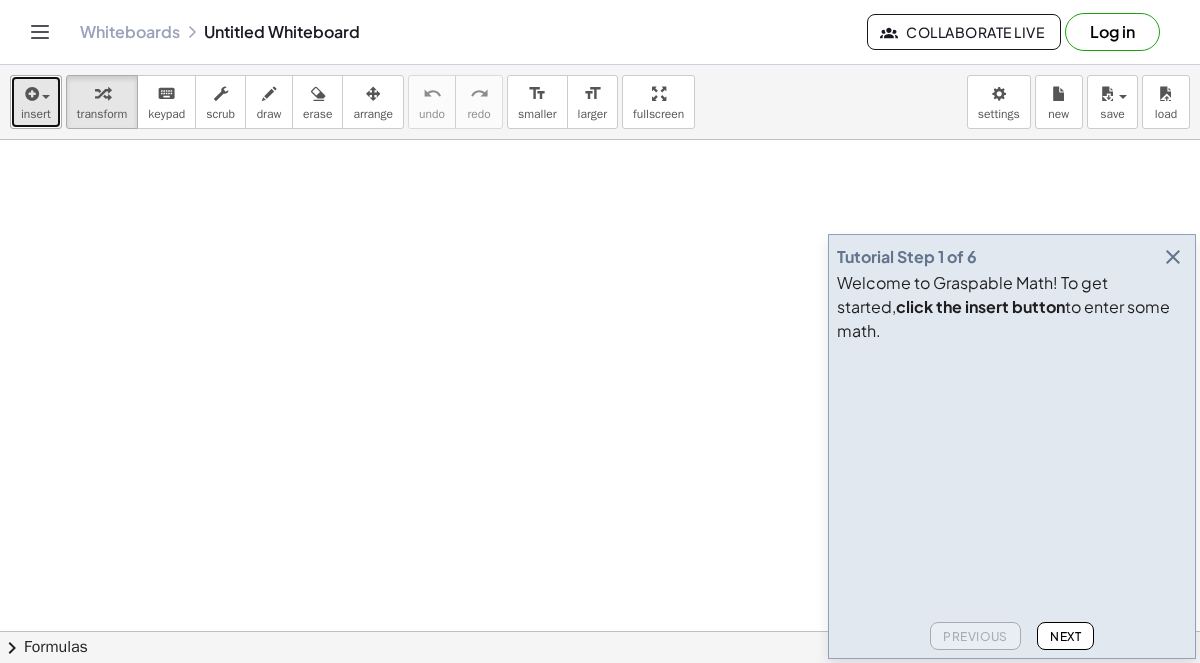 click at bounding box center (30, 94) 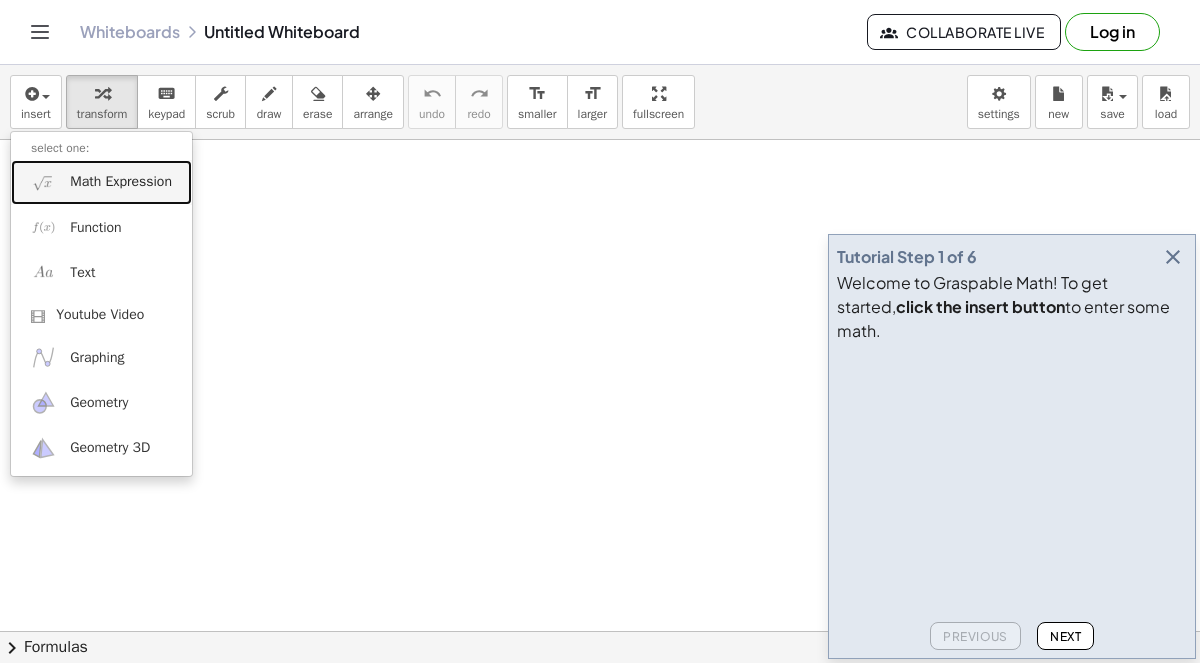 click on "Math Expression" at bounding box center (121, 182) 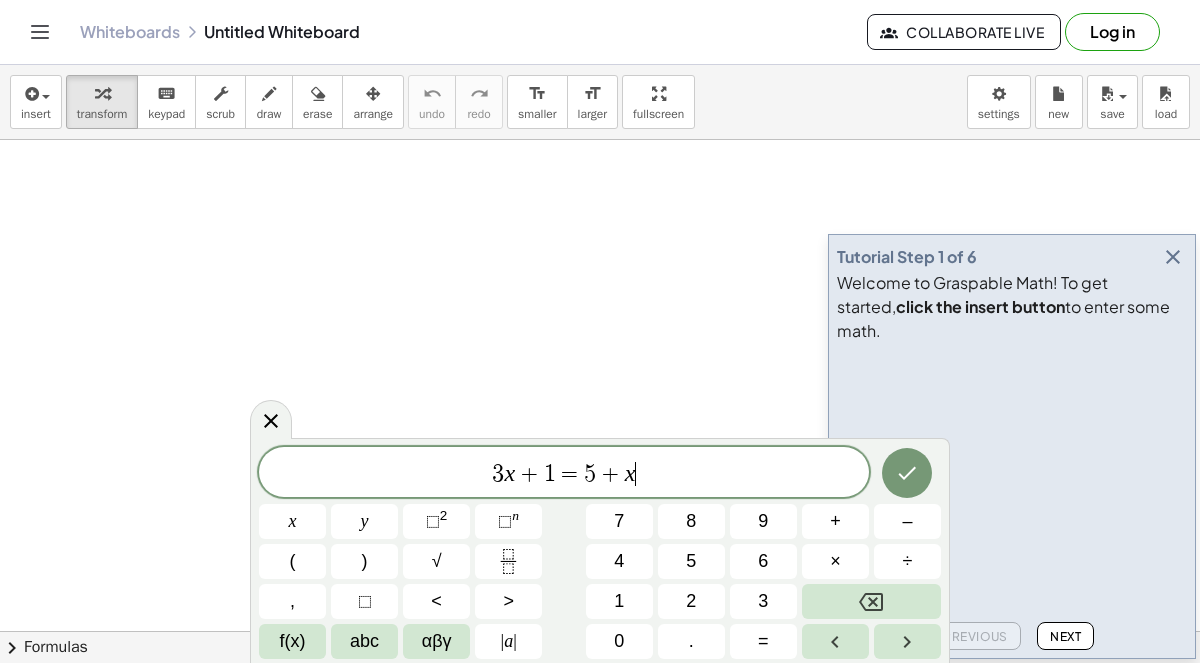 click at bounding box center (1173, 257) 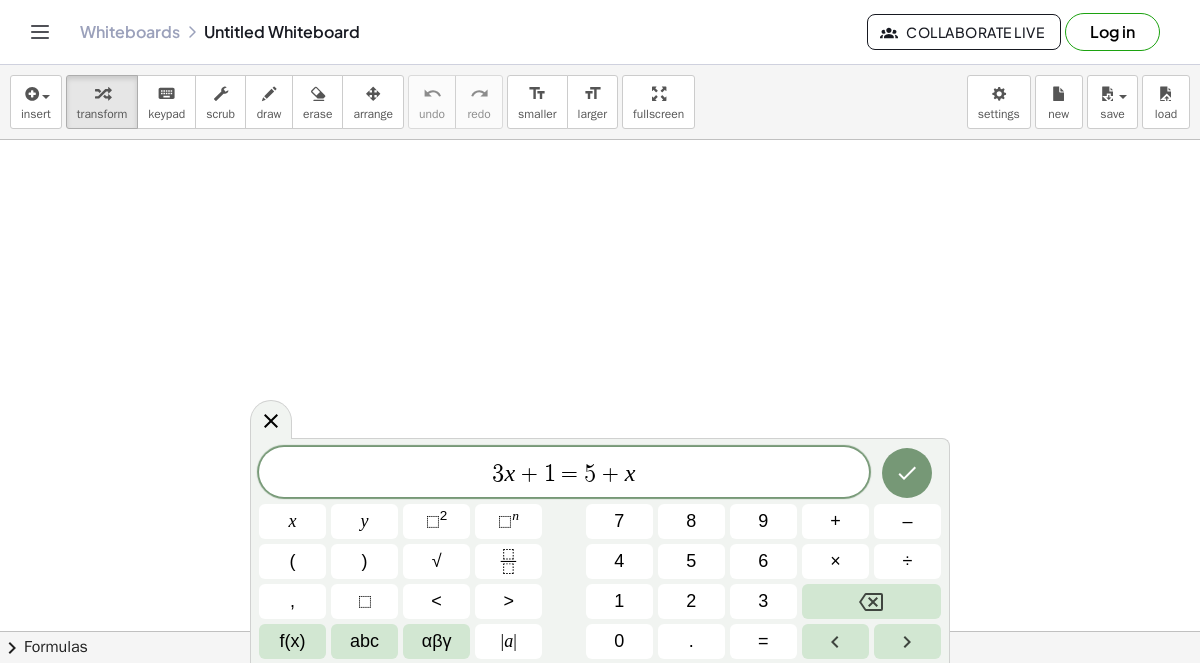 click on "3 x + 1 = 5 + x" at bounding box center [564, 474] 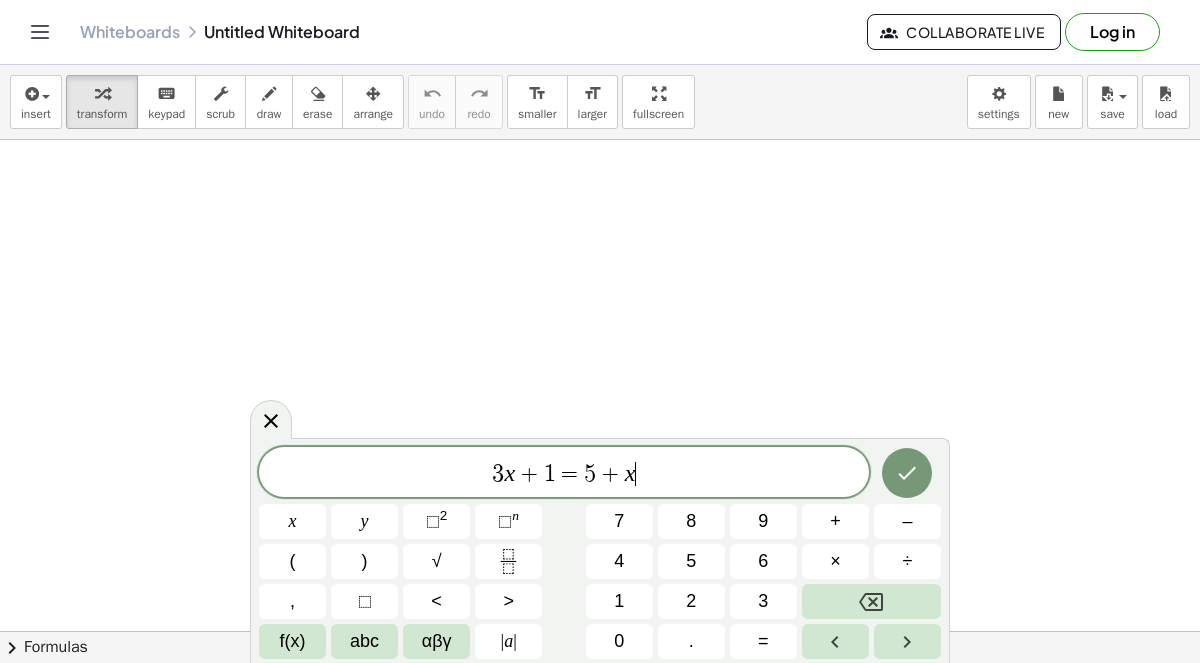 click on "3 x + 1 = 5 + x ​" at bounding box center [564, 474] 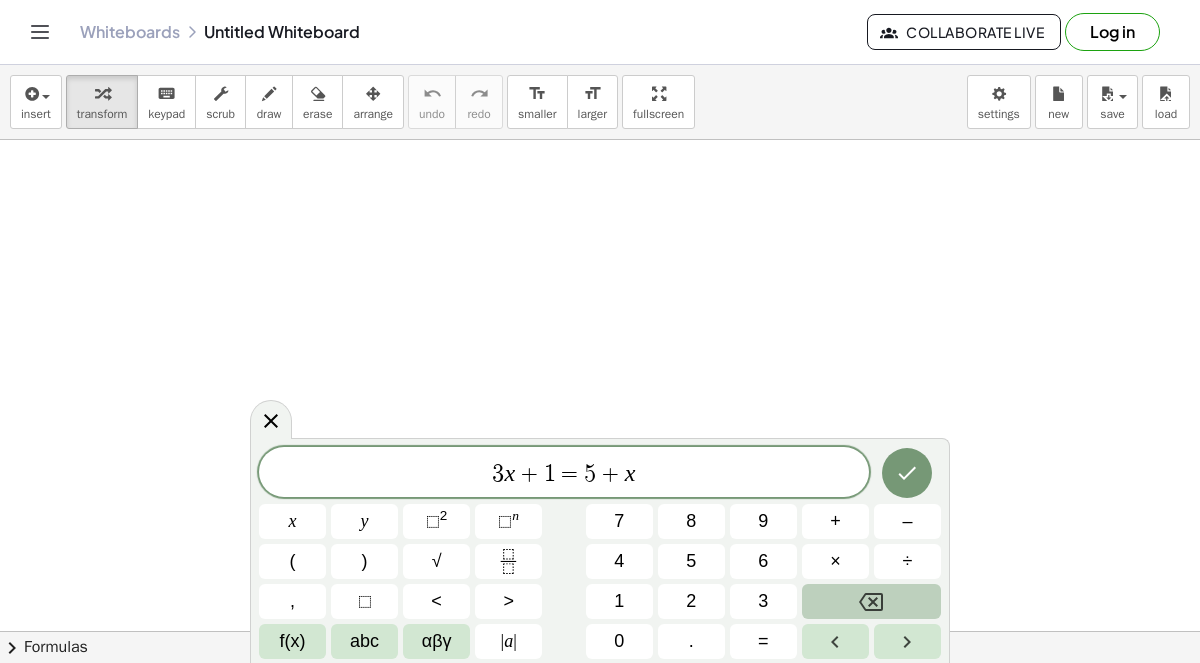 click at bounding box center (871, 601) 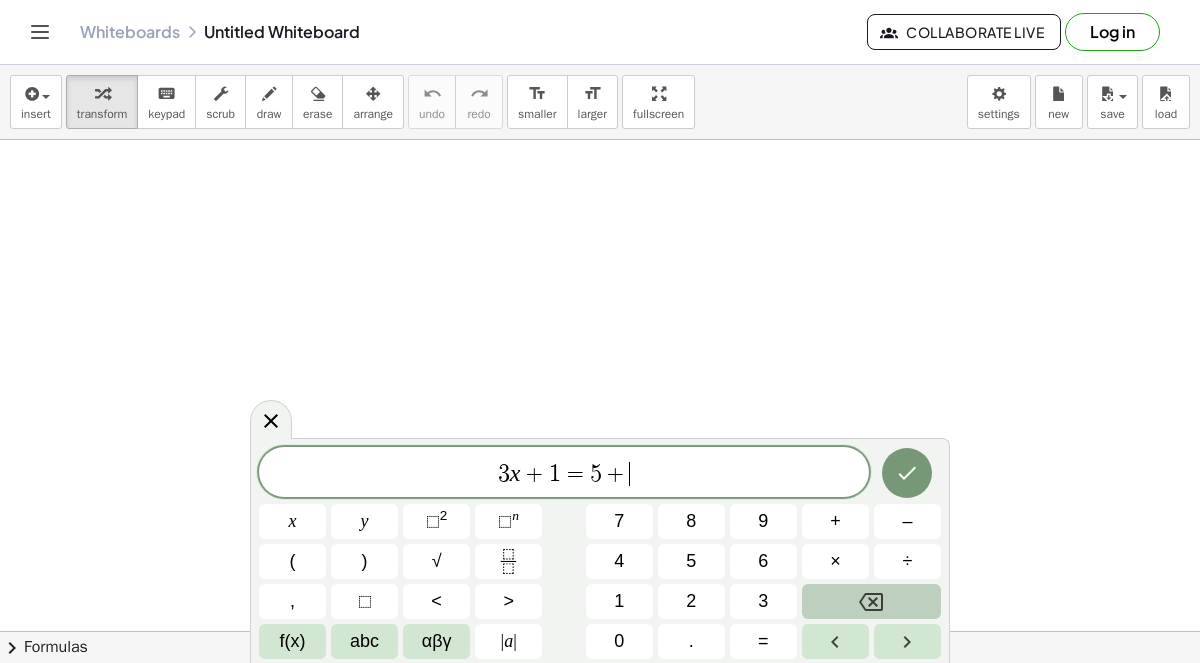 click at bounding box center [871, 601] 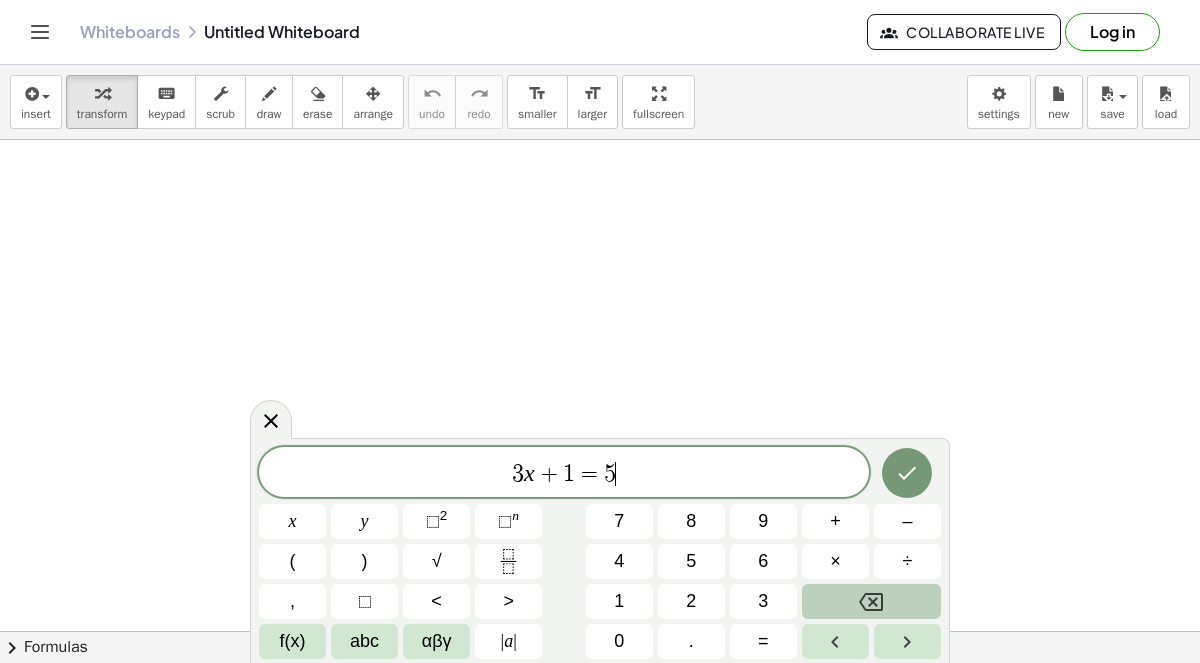 click at bounding box center [871, 601] 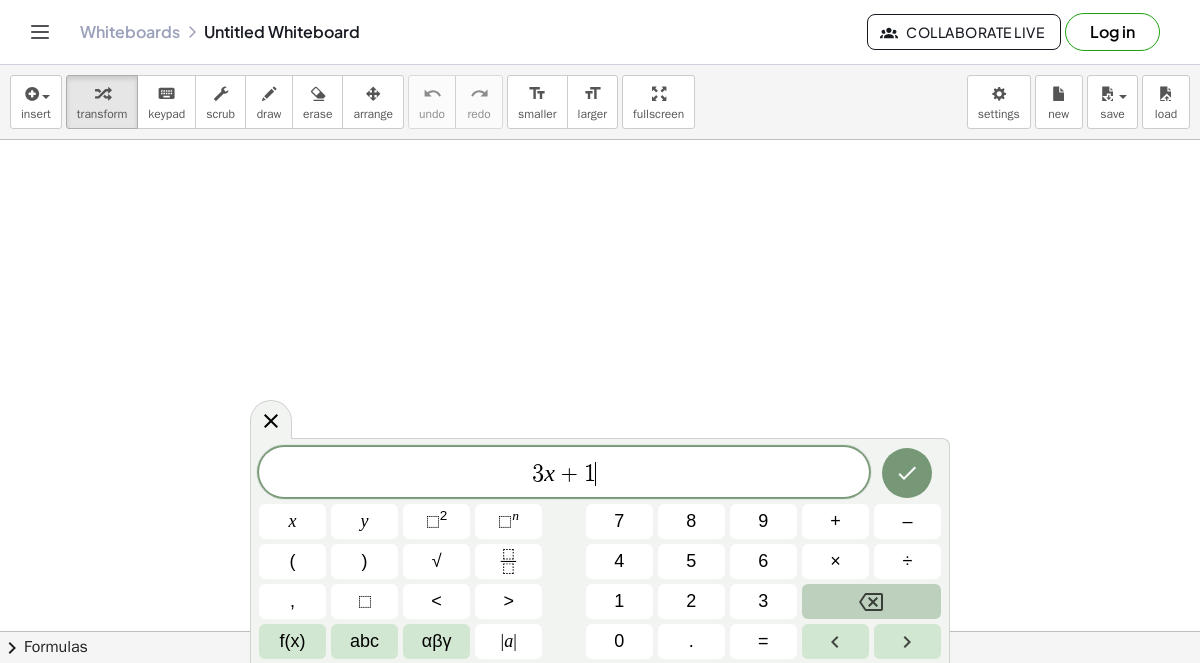 click at bounding box center [871, 601] 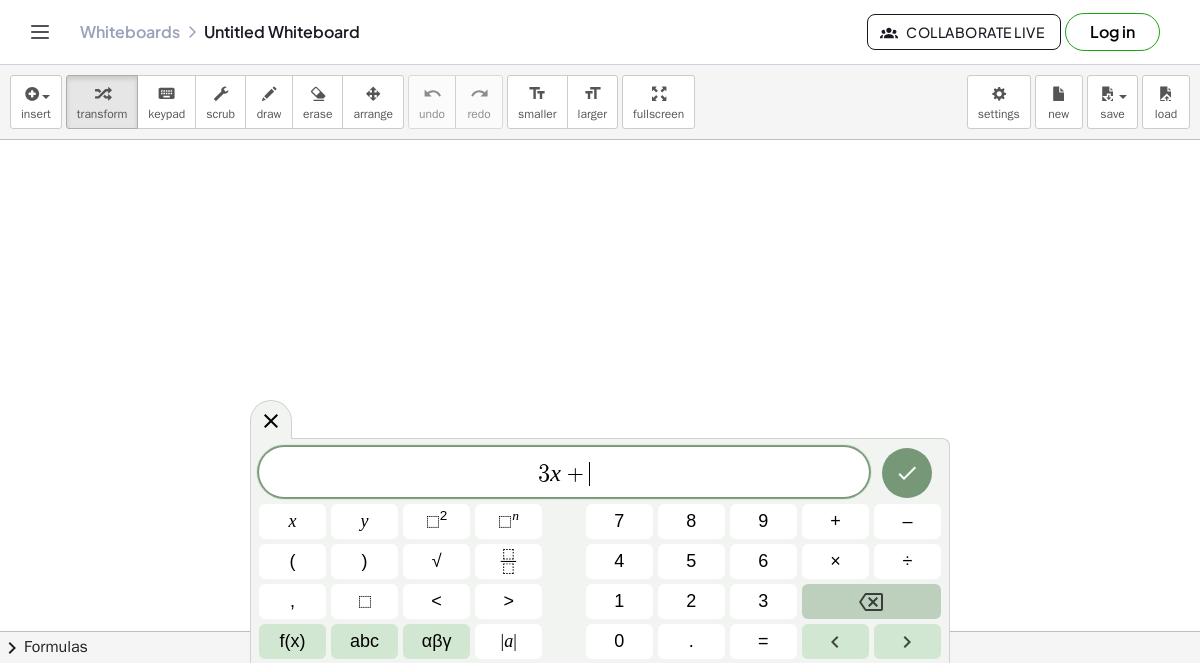click at bounding box center (871, 601) 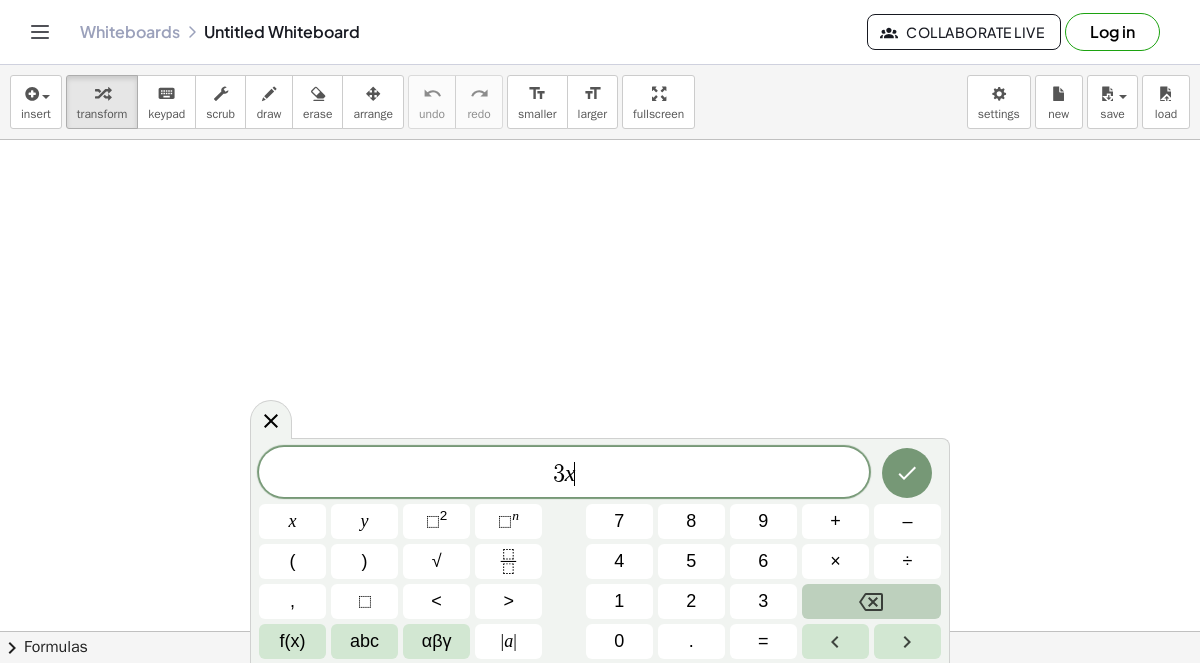 click at bounding box center [871, 601] 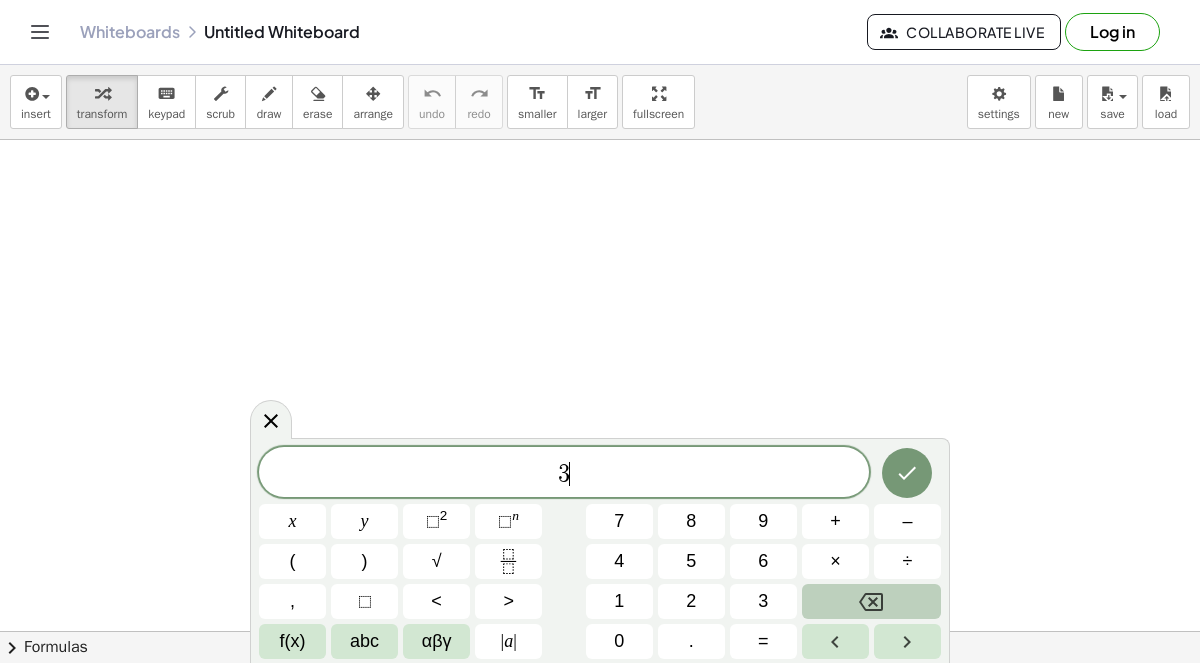 click at bounding box center [871, 601] 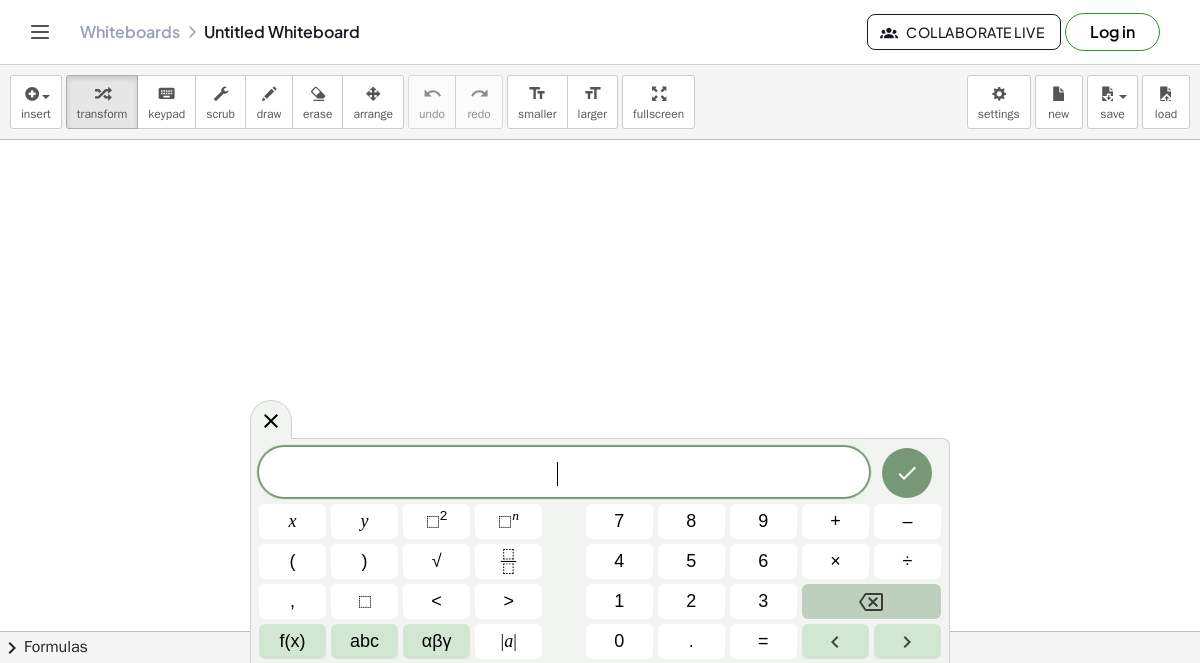 click at bounding box center (871, 601) 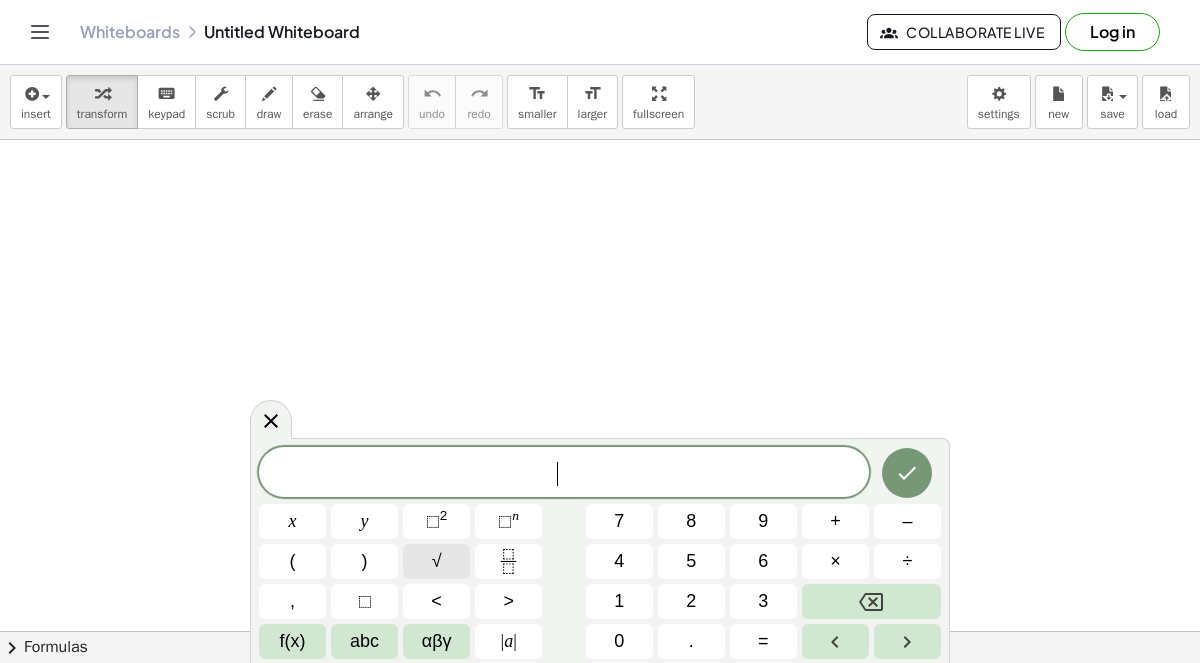 click on "√" at bounding box center [436, 561] 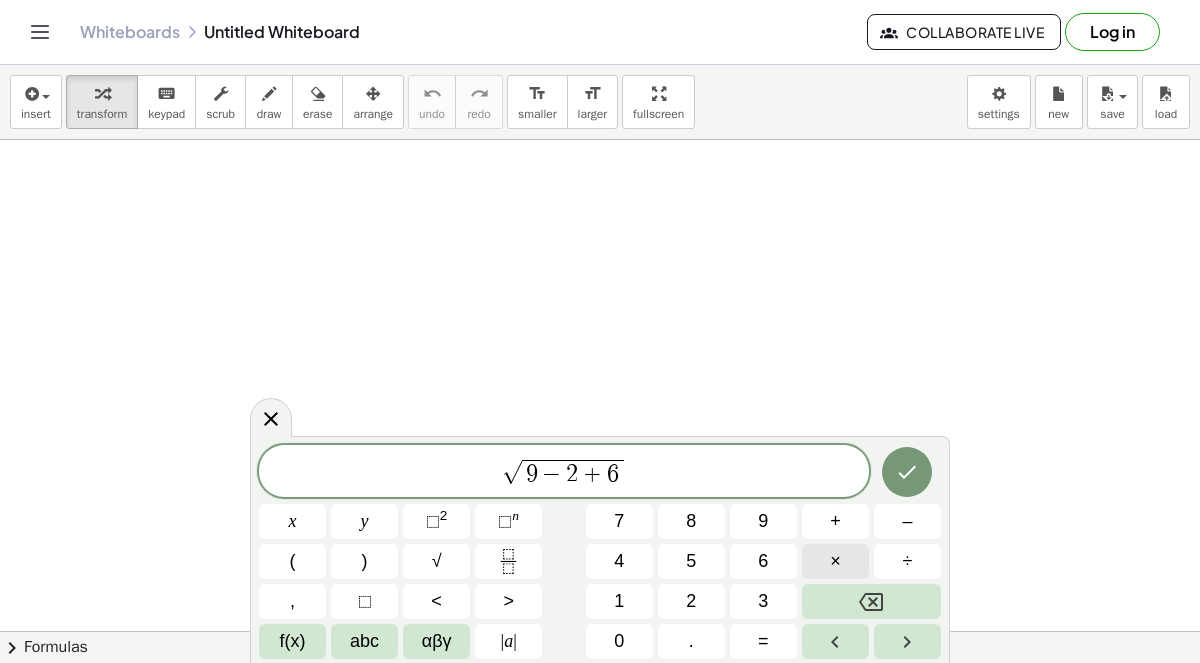 click on "×" at bounding box center [835, 561] 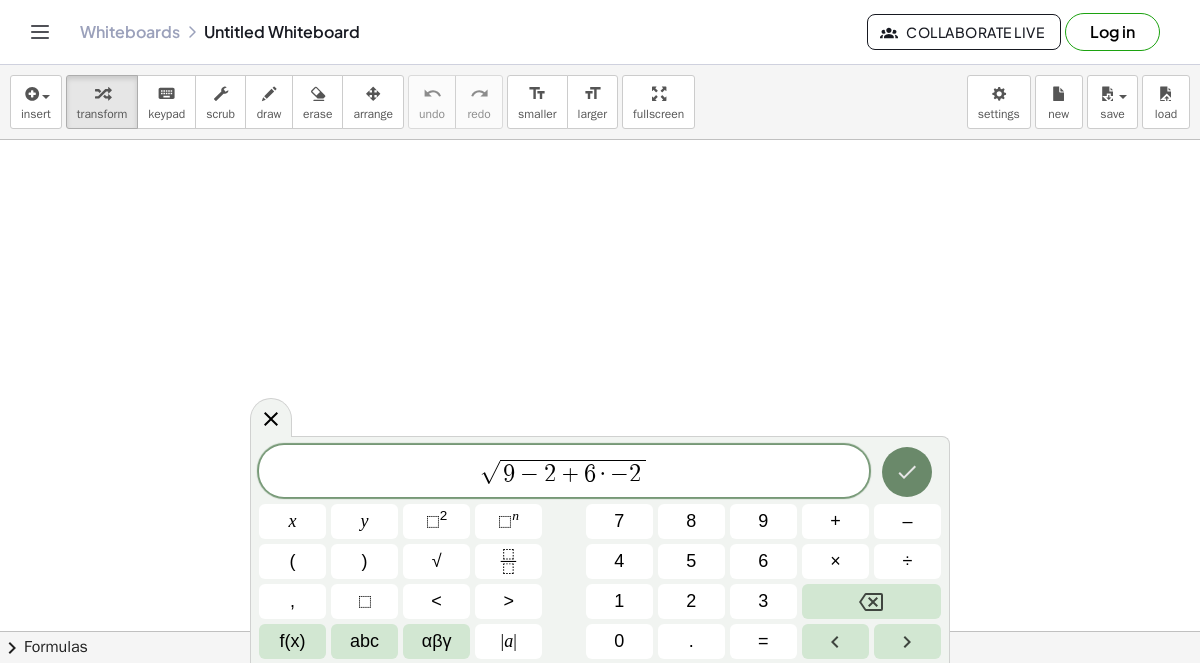 click 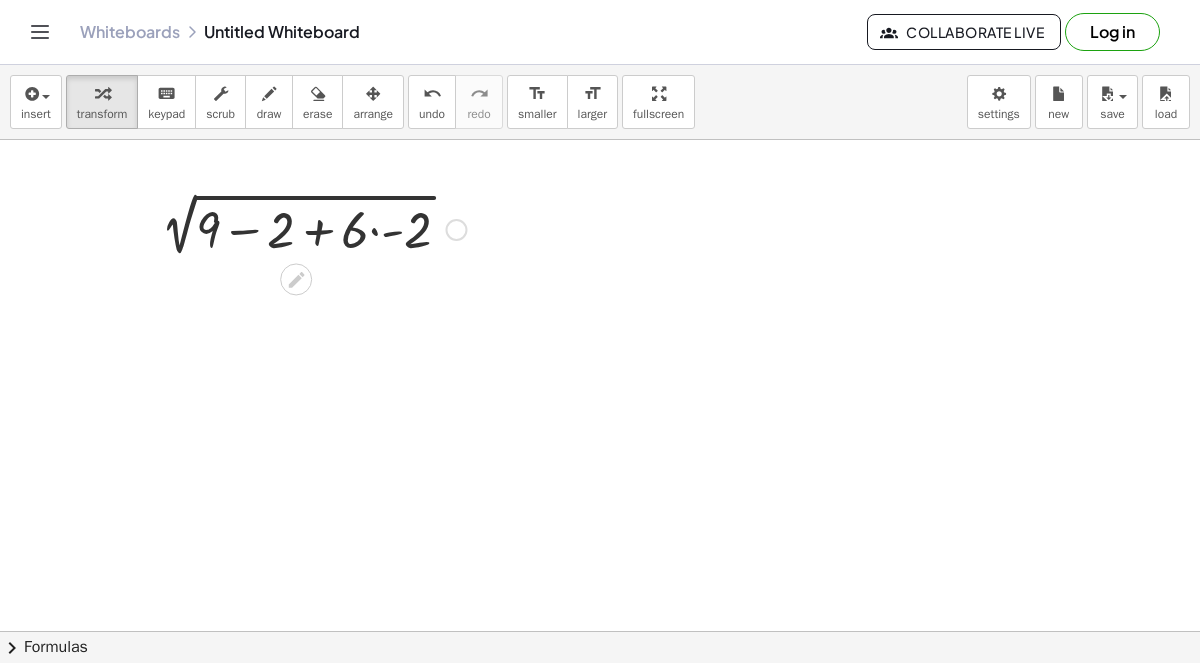 click at bounding box center [308, 228] 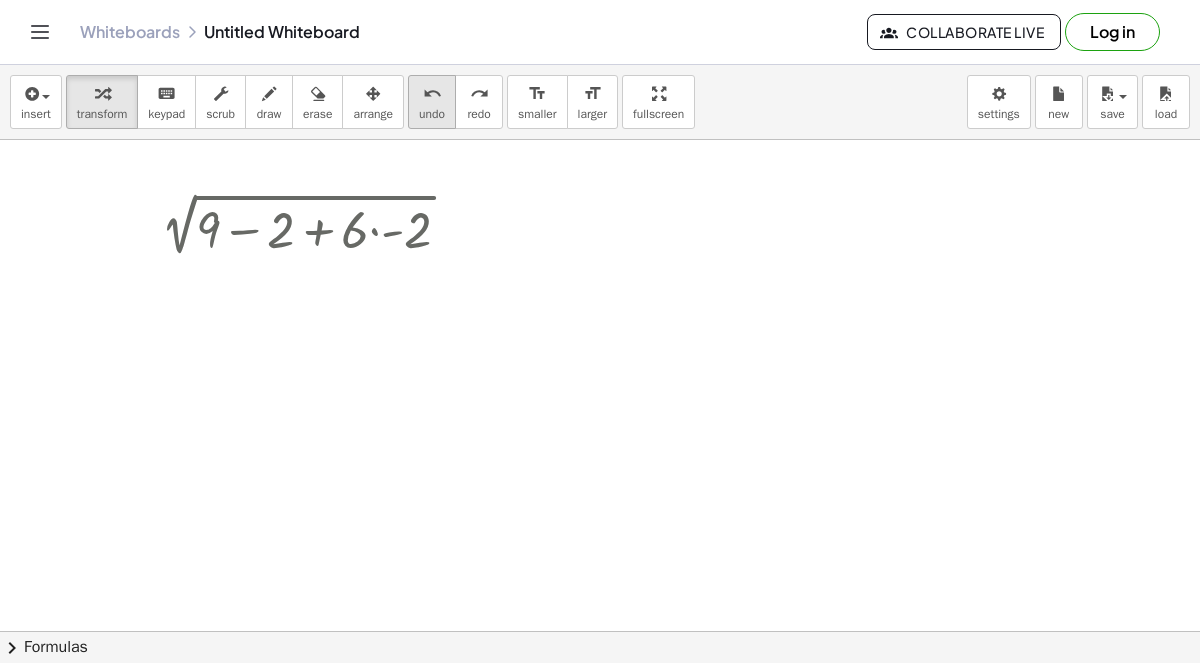 click on "undo undo" at bounding box center (432, 102) 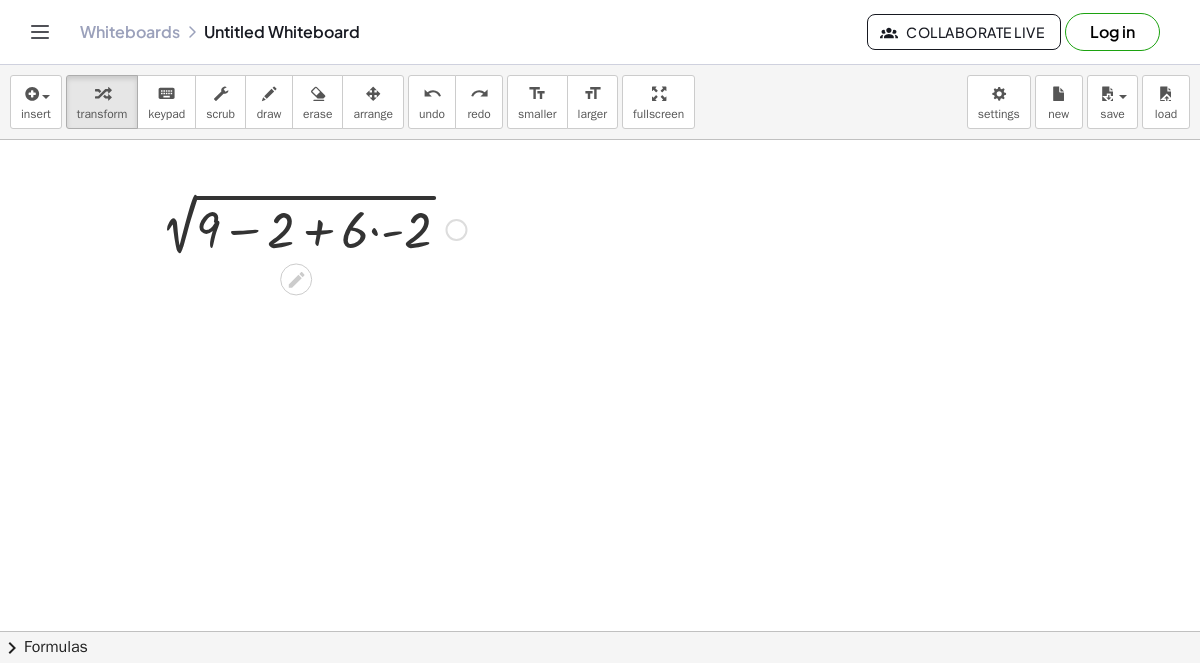 click at bounding box center (456, 230) 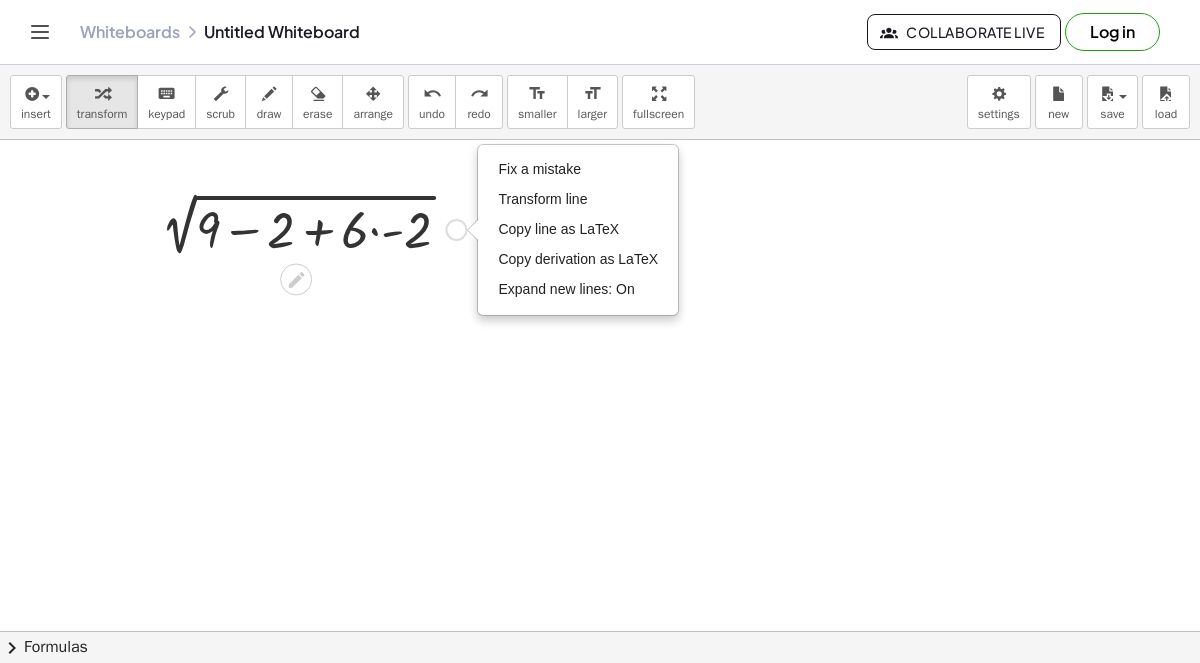 click at bounding box center [296, 280] 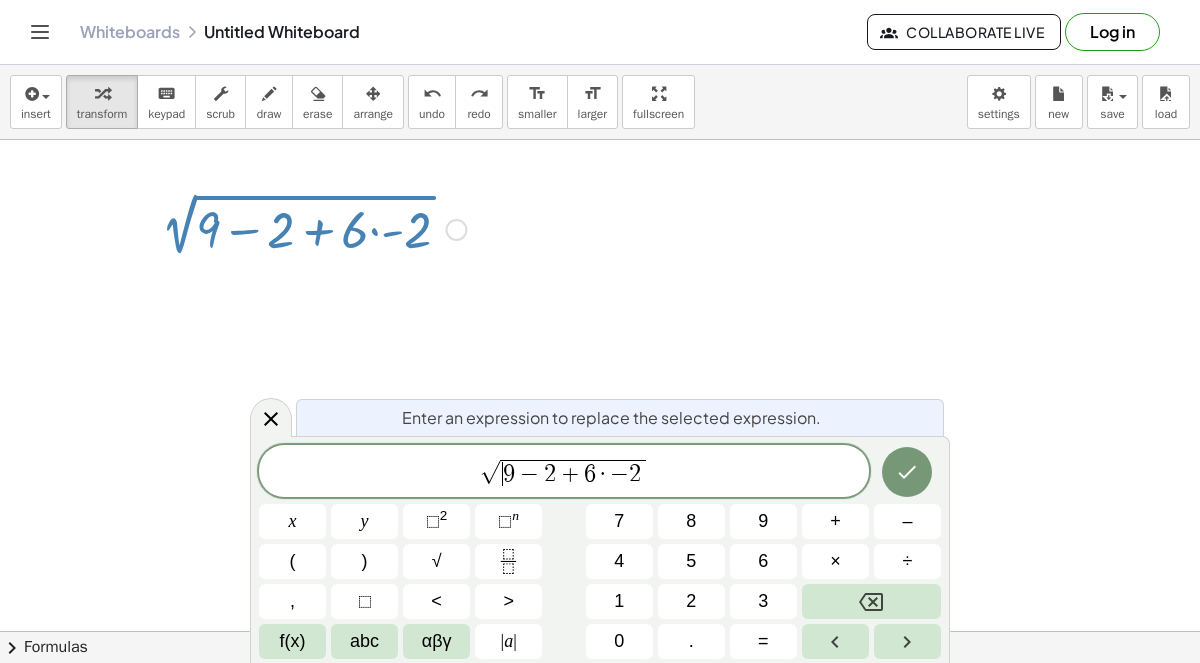 click on "9" at bounding box center [509, 474] 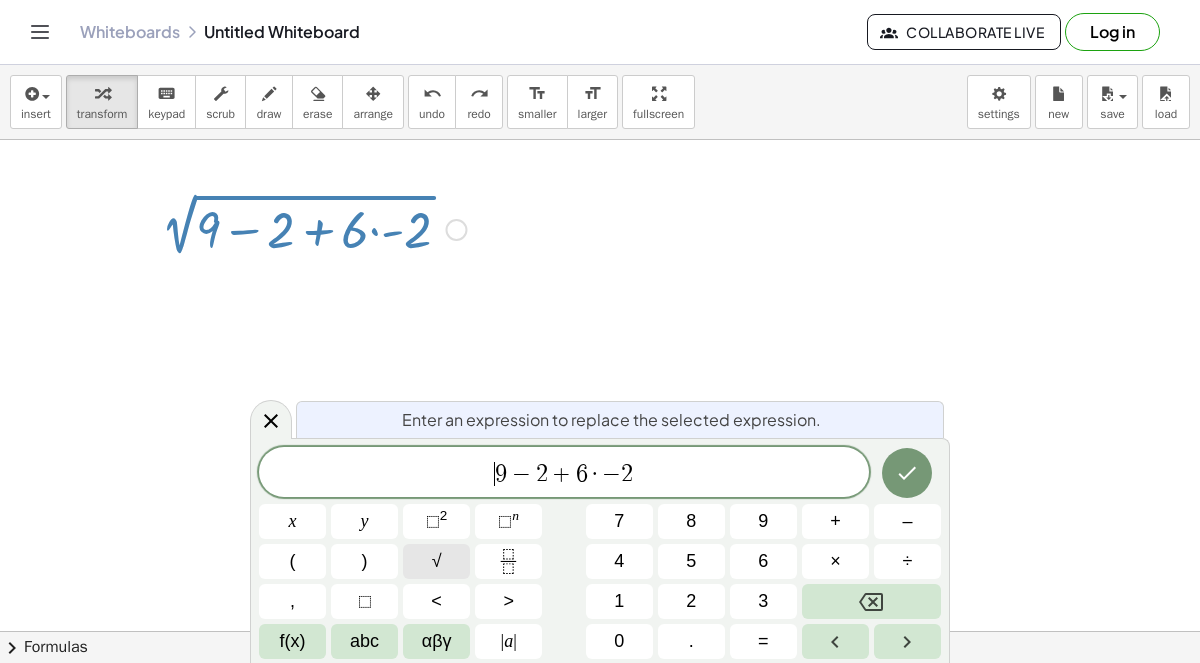 click on "√" at bounding box center [436, 561] 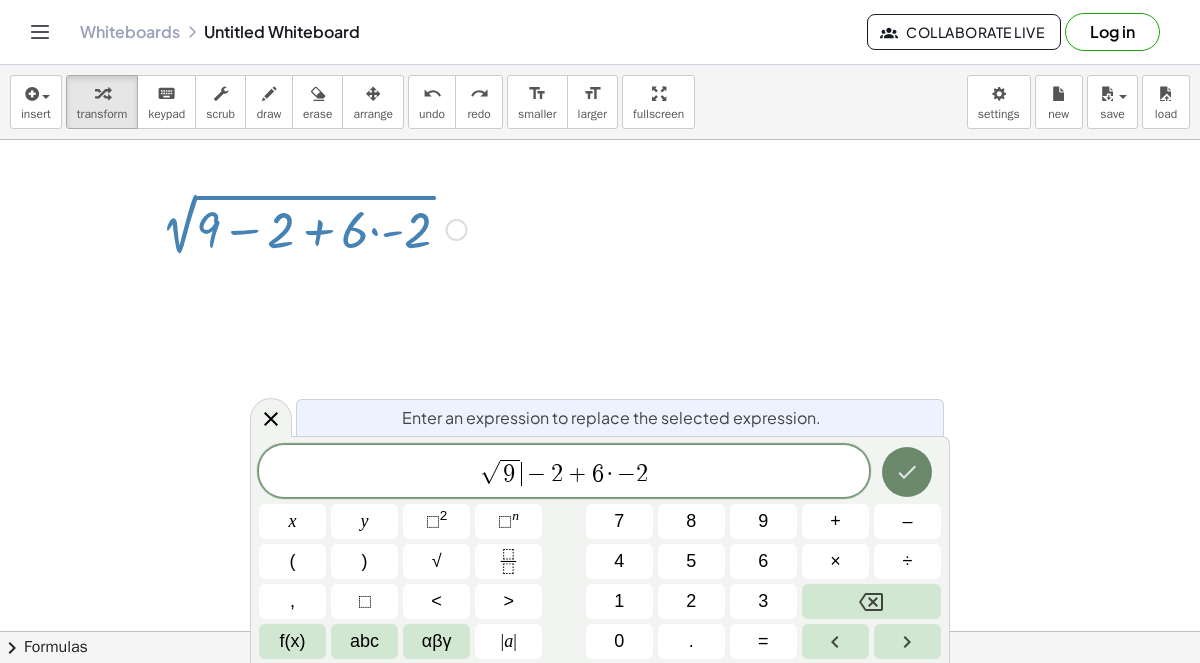 click at bounding box center (907, 472) 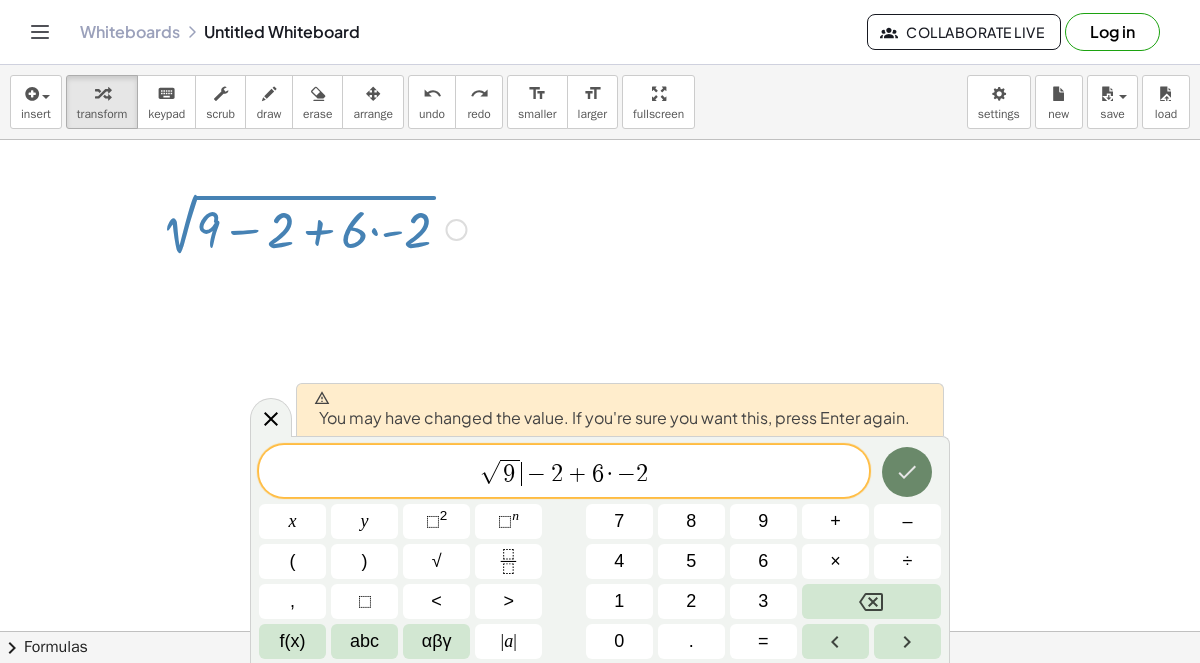 click 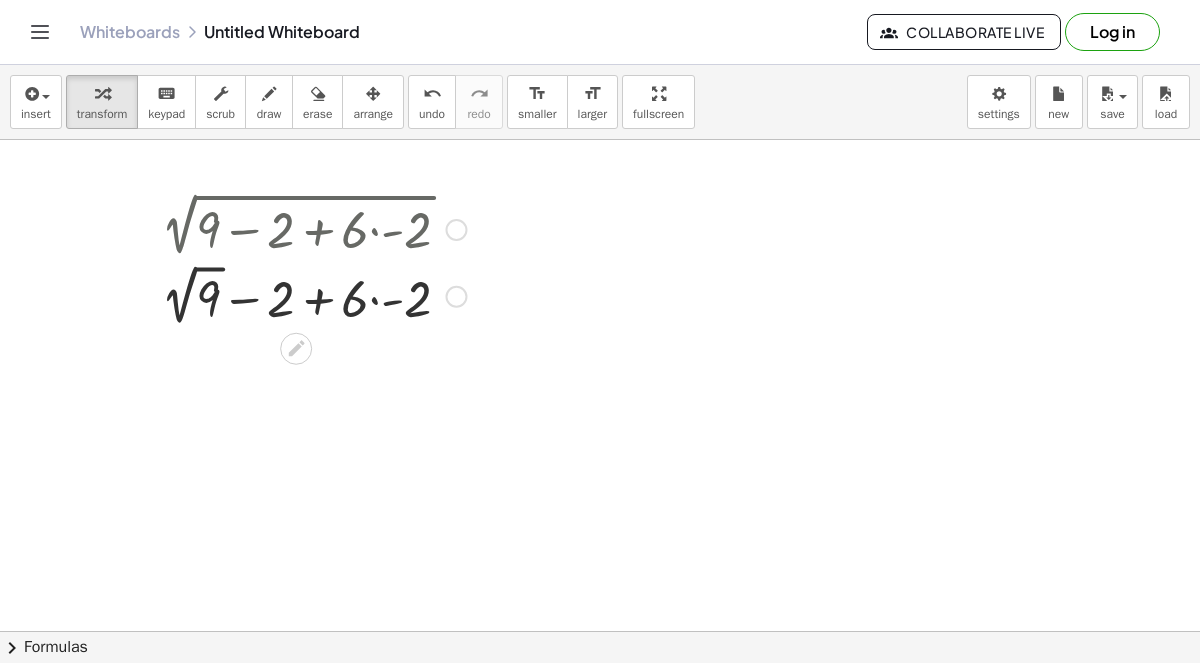 click at bounding box center [308, 294] 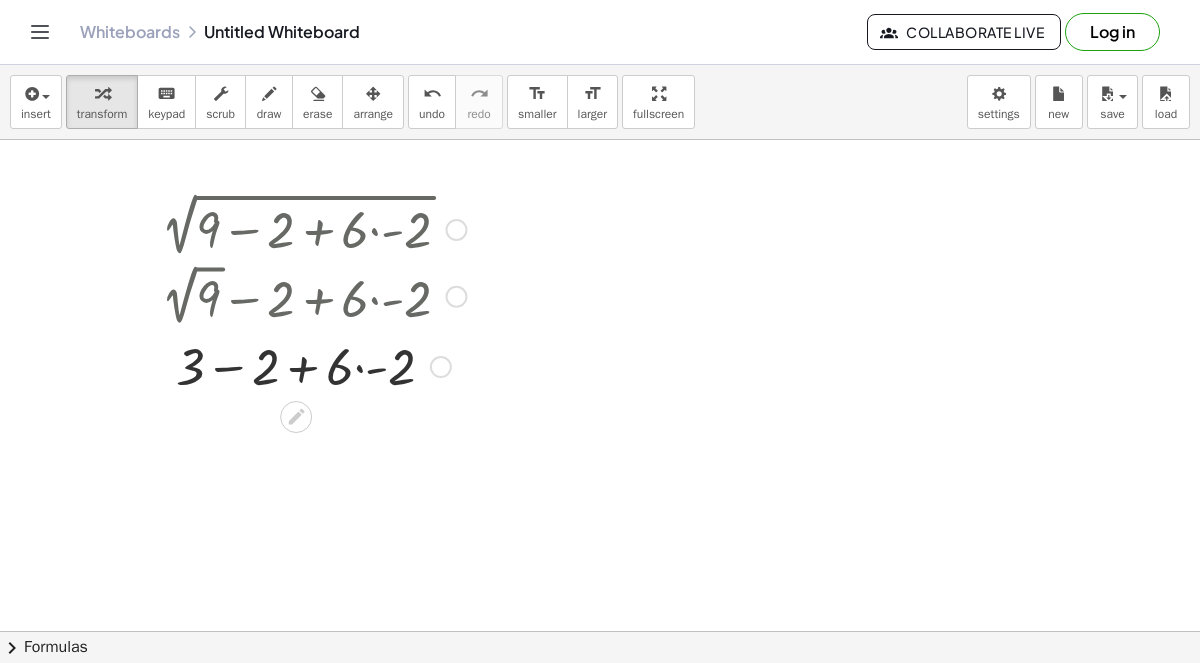 click at bounding box center [308, 365] 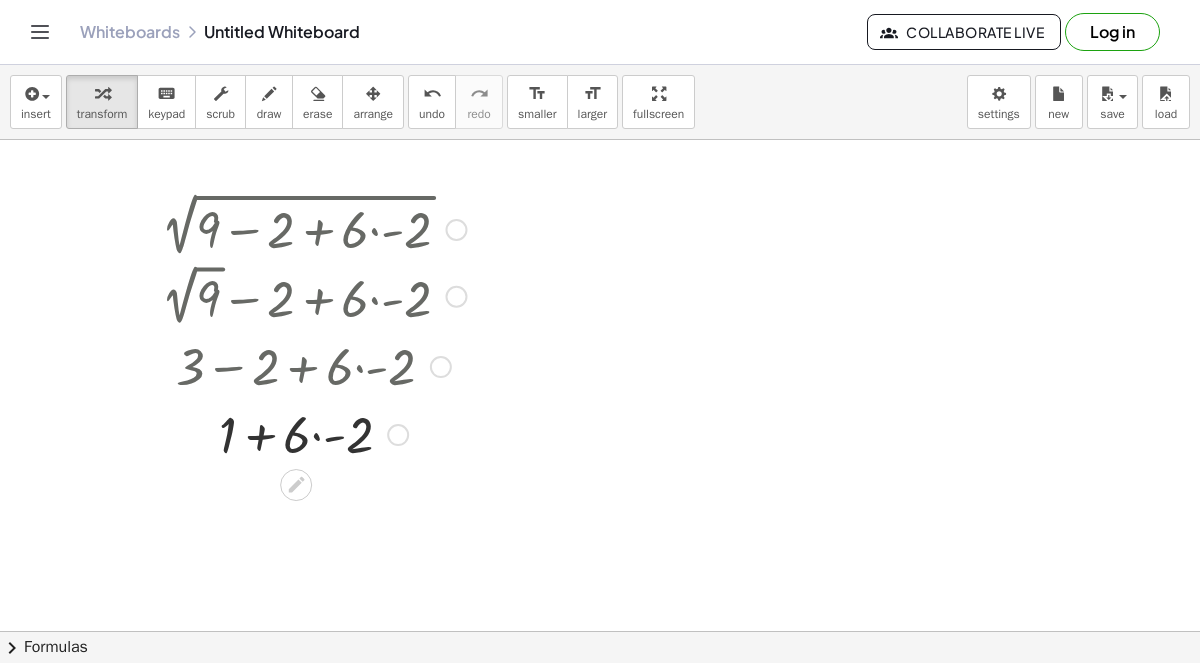 click at bounding box center (308, 433) 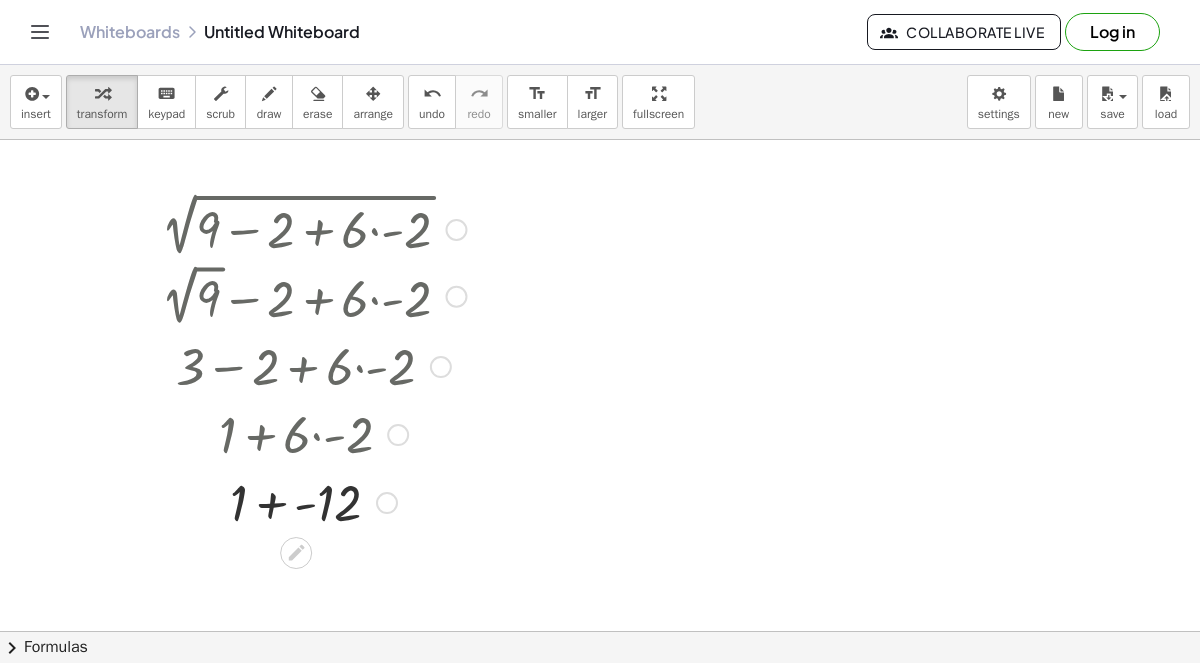 click at bounding box center [308, 501] 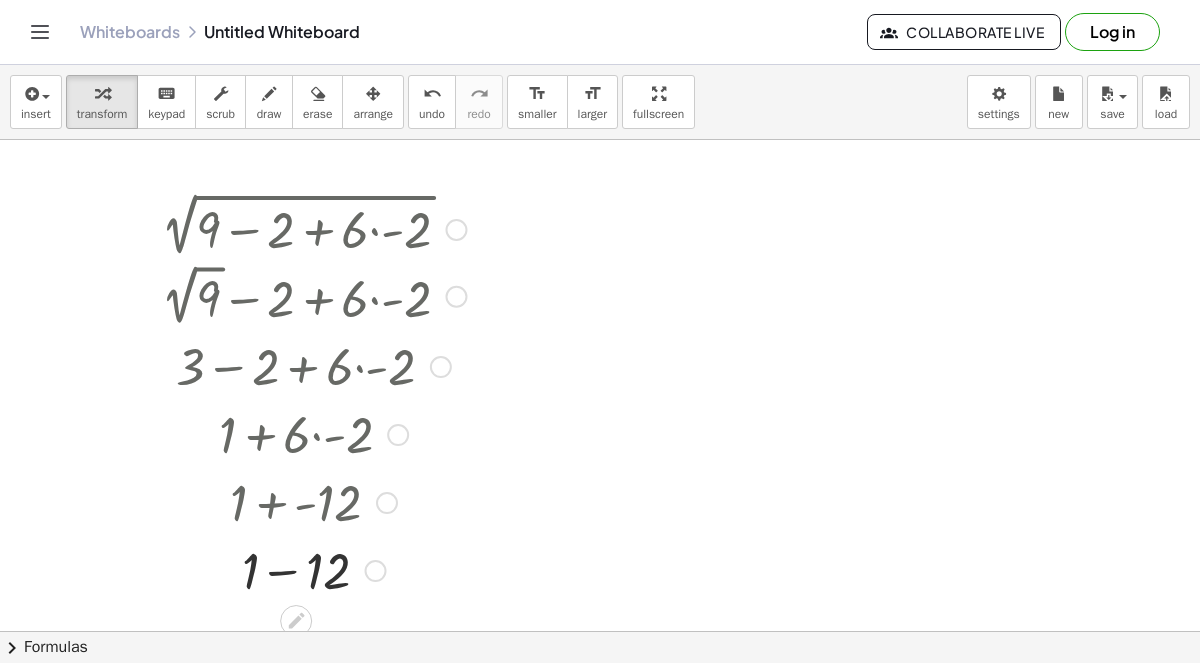 click at bounding box center (308, 569) 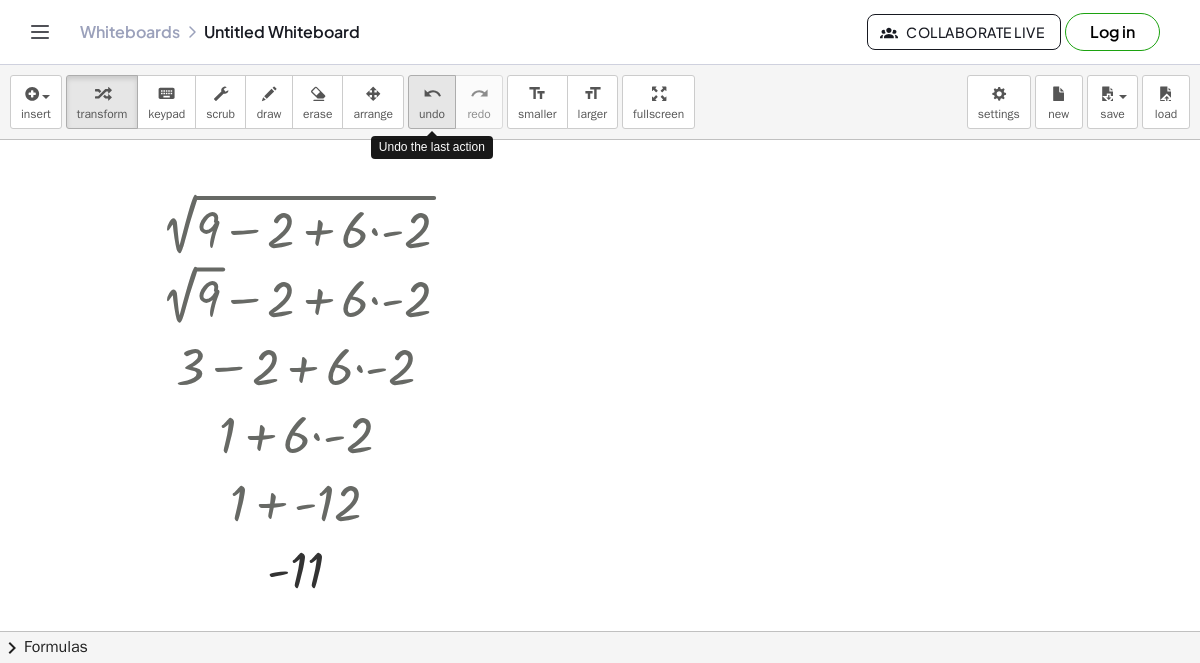click on "undo" at bounding box center [432, 93] 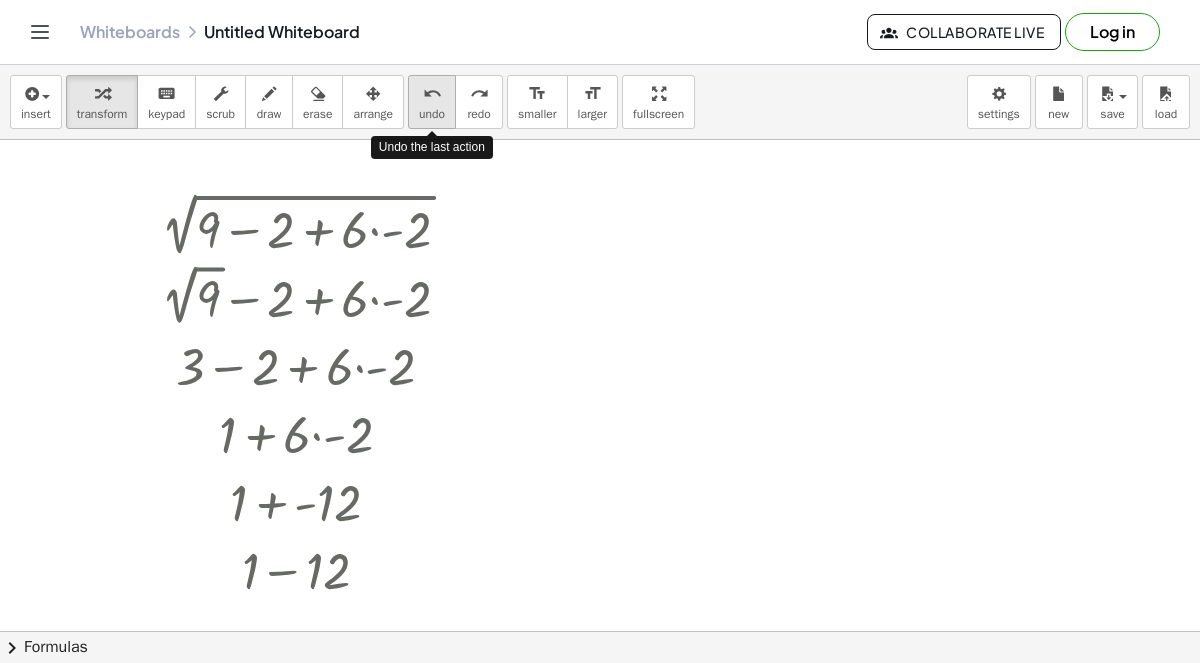 click on "undo" at bounding box center (432, 93) 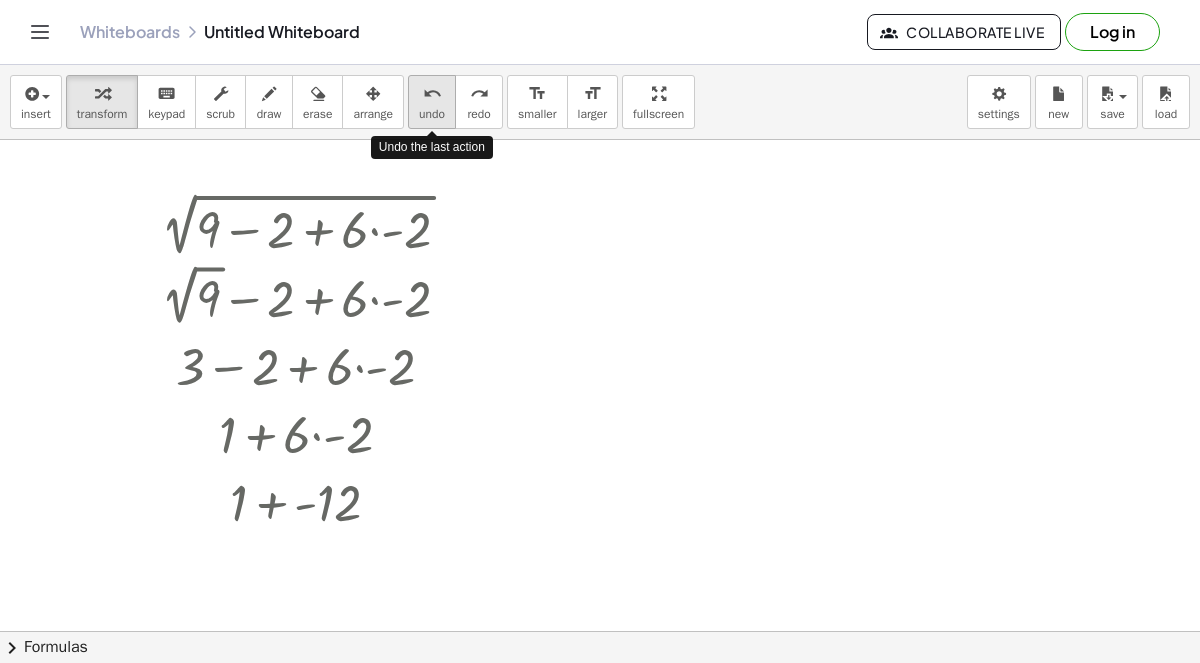 click on "undo" at bounding box center (432, 93) 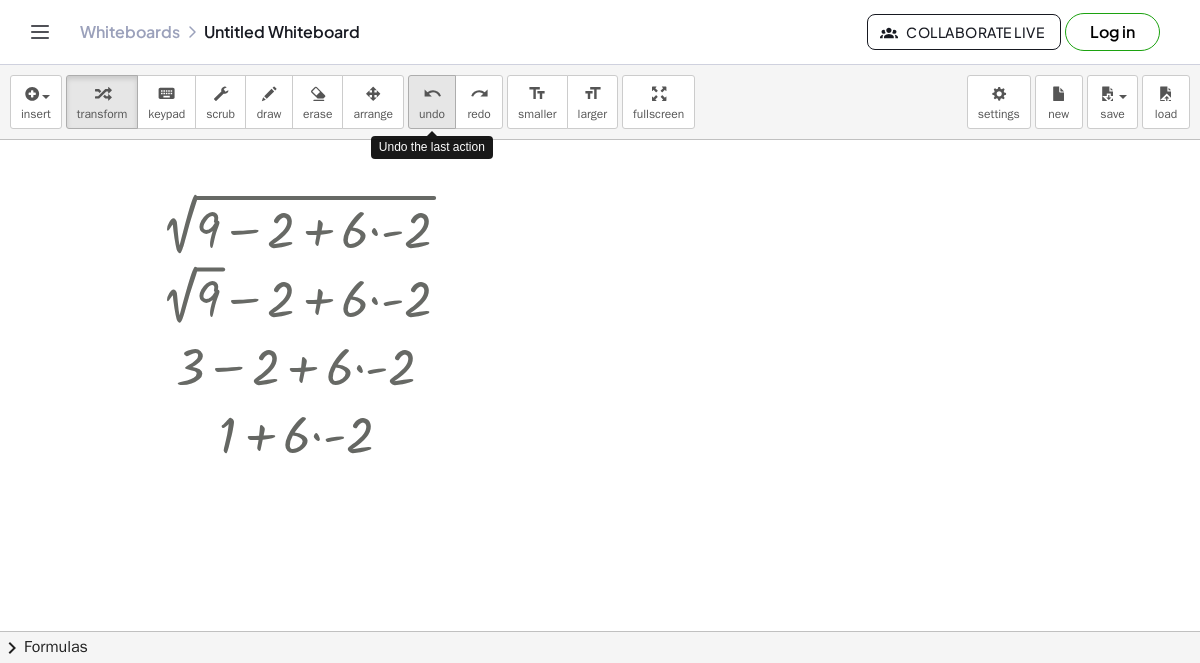 click on "undo" at bounding box center (432, 93) 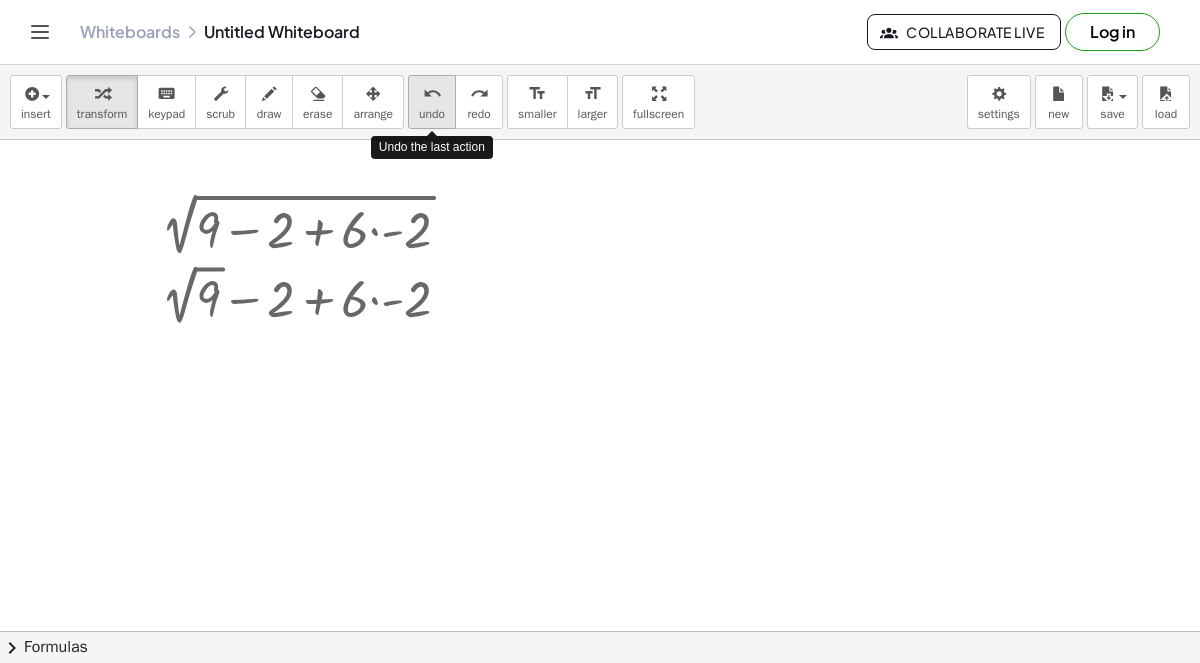 click on "undo" at bounding box center (432, 93) 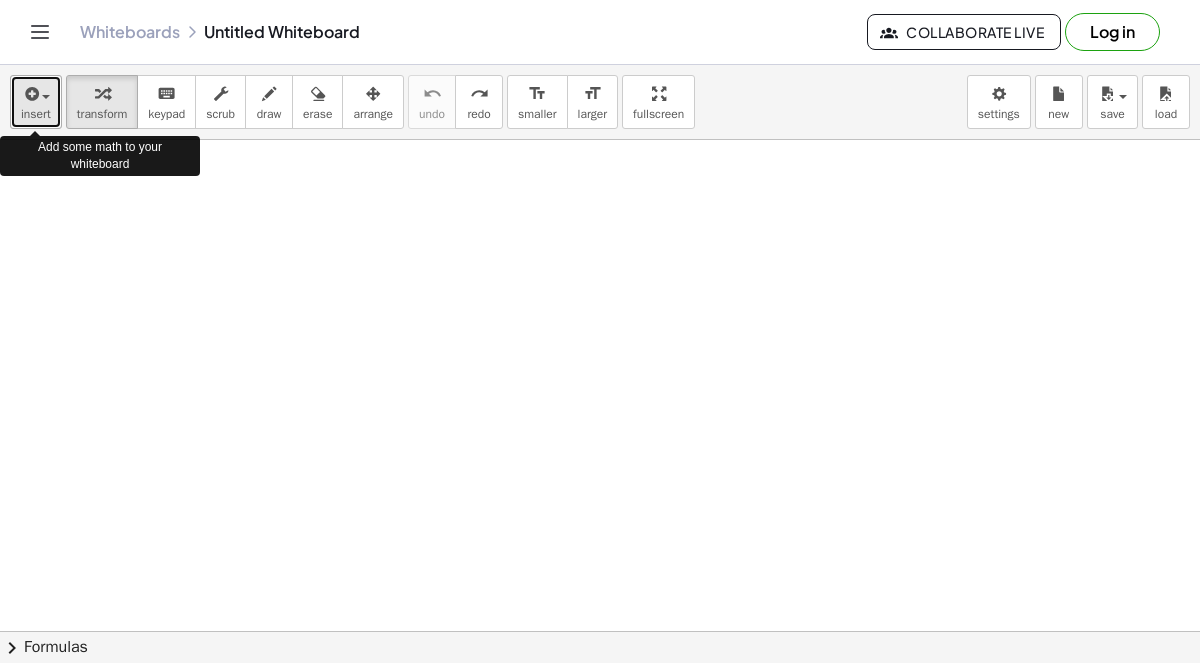 click on "insert" at bounding box center (36, 102) 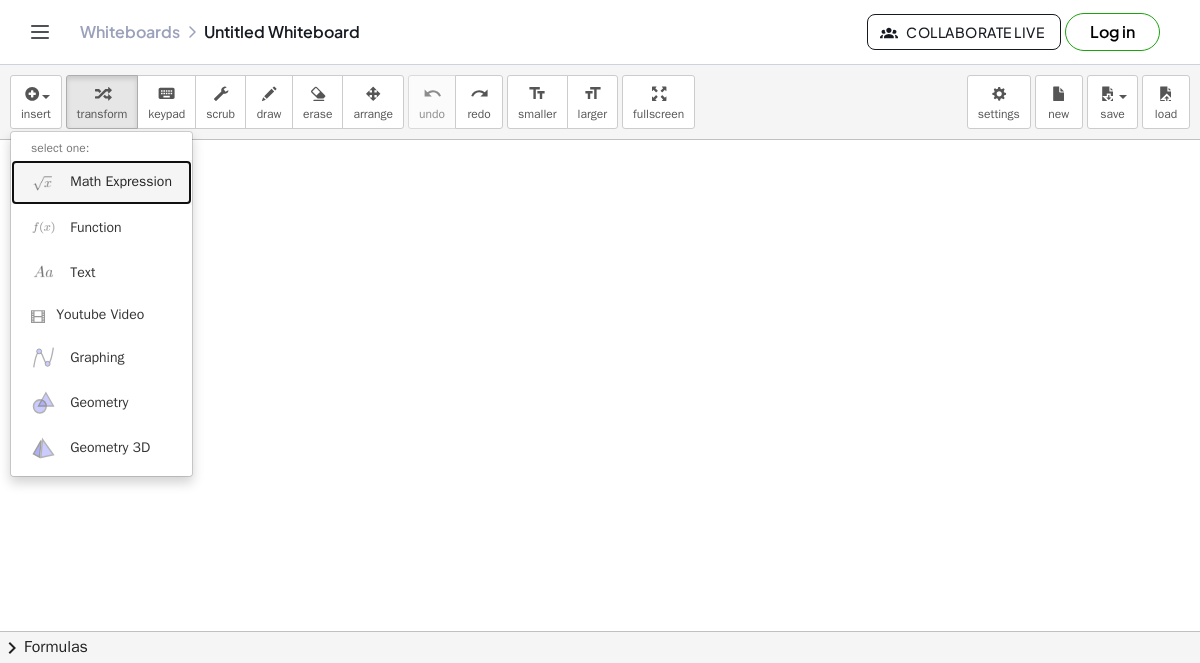 click on "Math Expression" at bounding box center (121, 182) 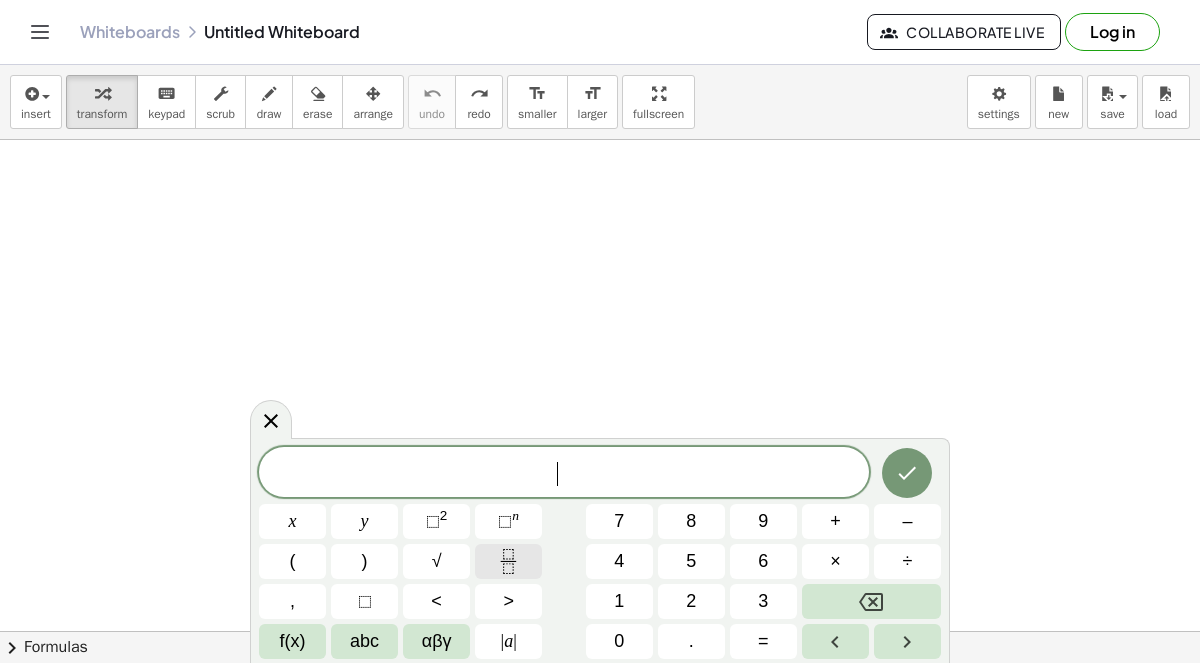 click at bounding box center (508, 561) 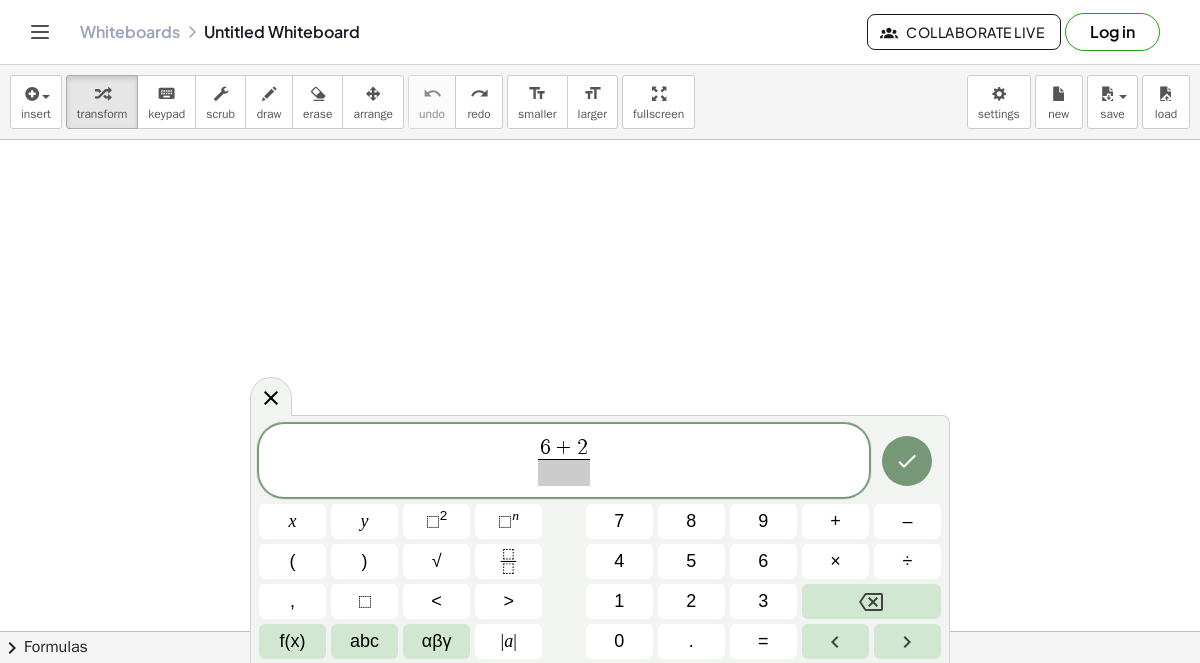click on "6 + 2 ​ ​ x y ⬚ 2 ⬚ n 7 8 9 + – ( ) √ 4 5 6 × ÷ , ⬚ < > 1 2 3 f(x) abc αβγ | a | 0 . =" at bounding box center [600, 542] 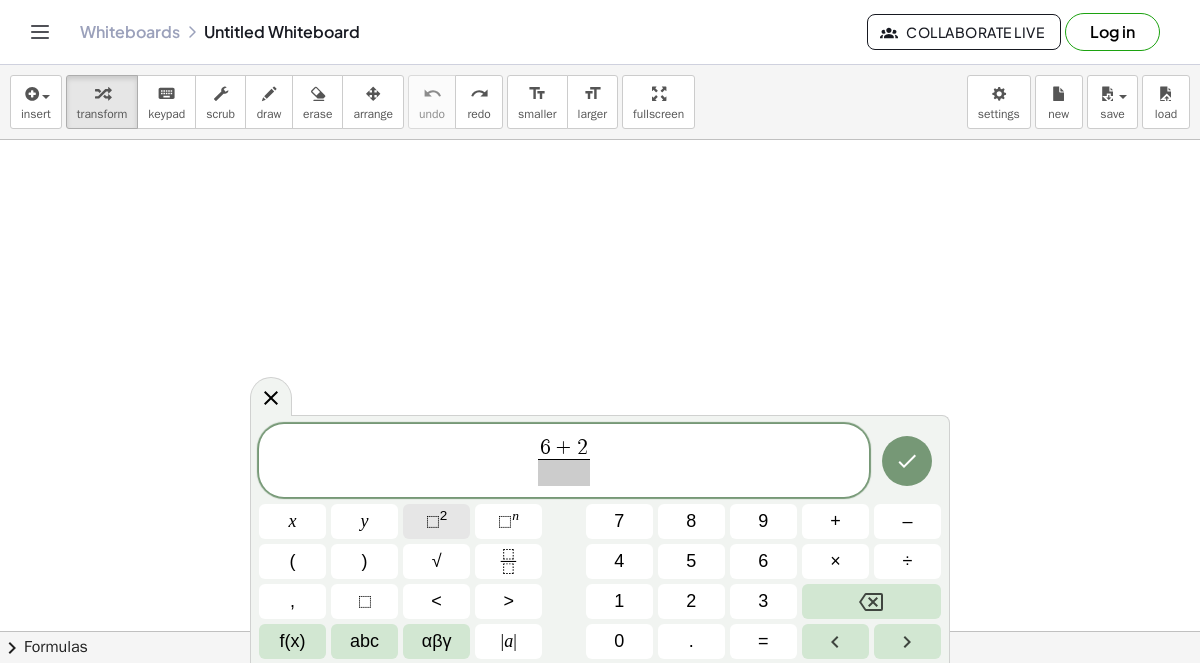 click on "2" at bounding box center (444, 515) 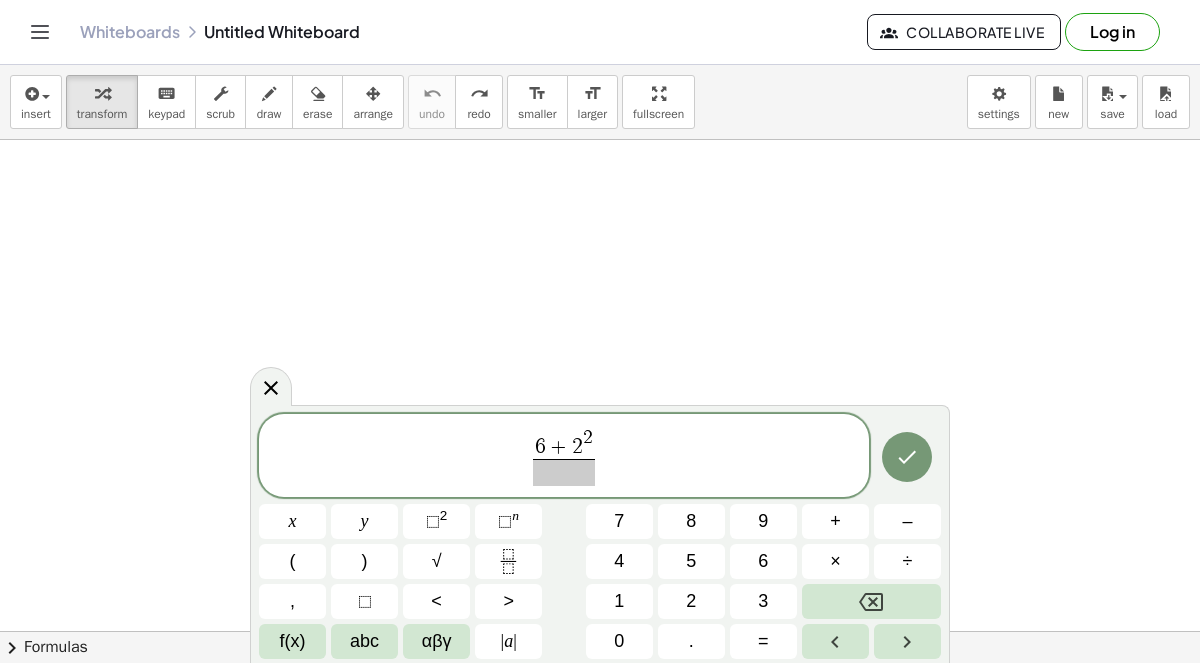 click at bounding box center (564, 472) 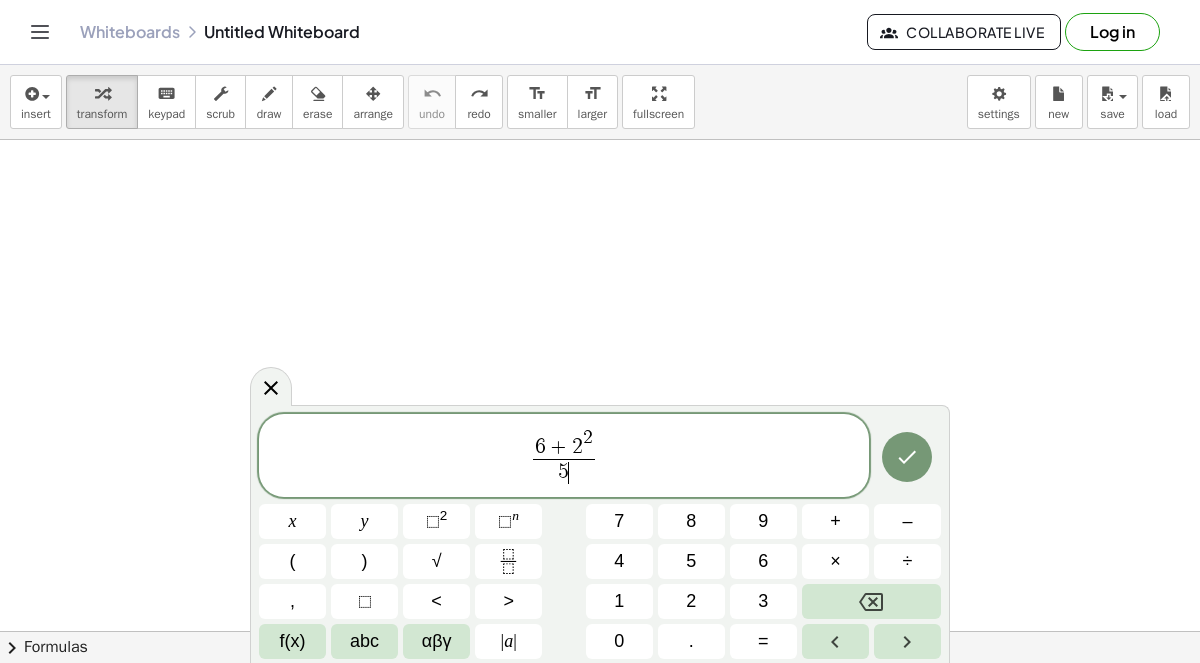 click on "6 + 2 2 5 ​ ​" at bounding box center (564, 457) 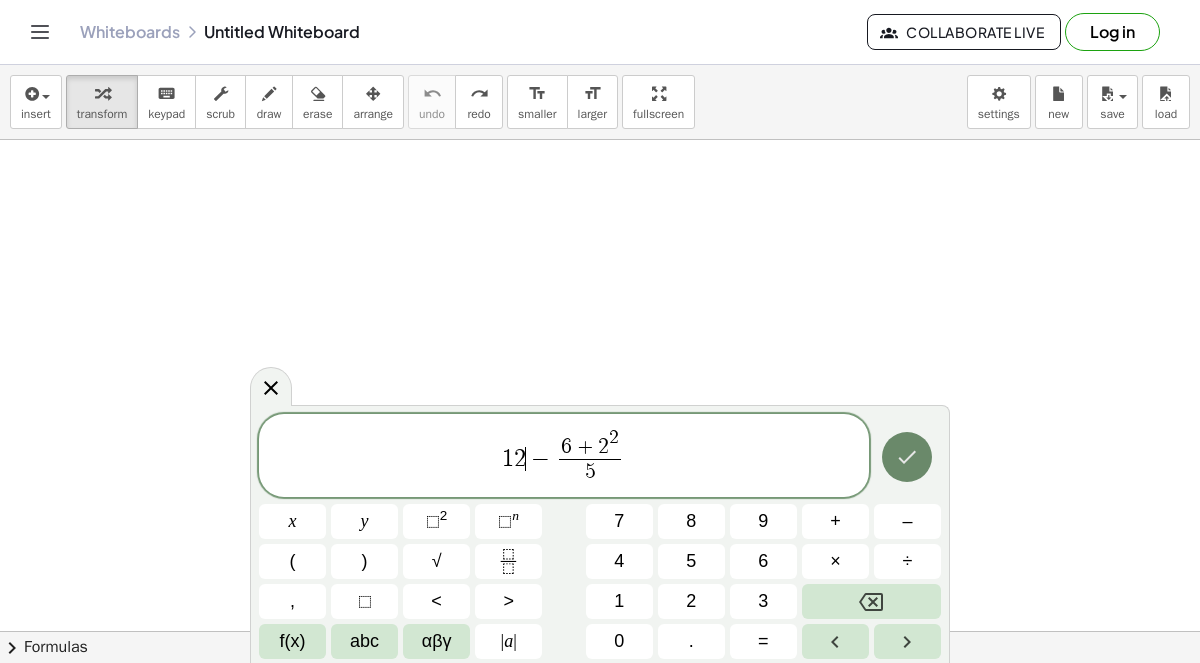 click 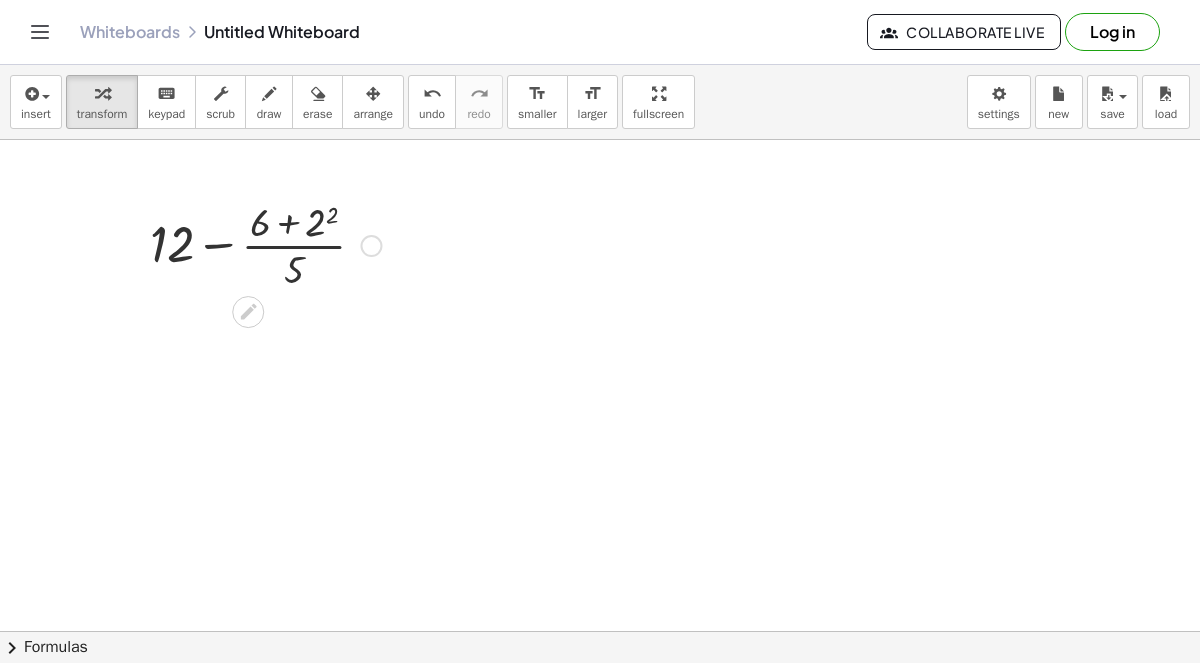click at bounding box center (265, 244) 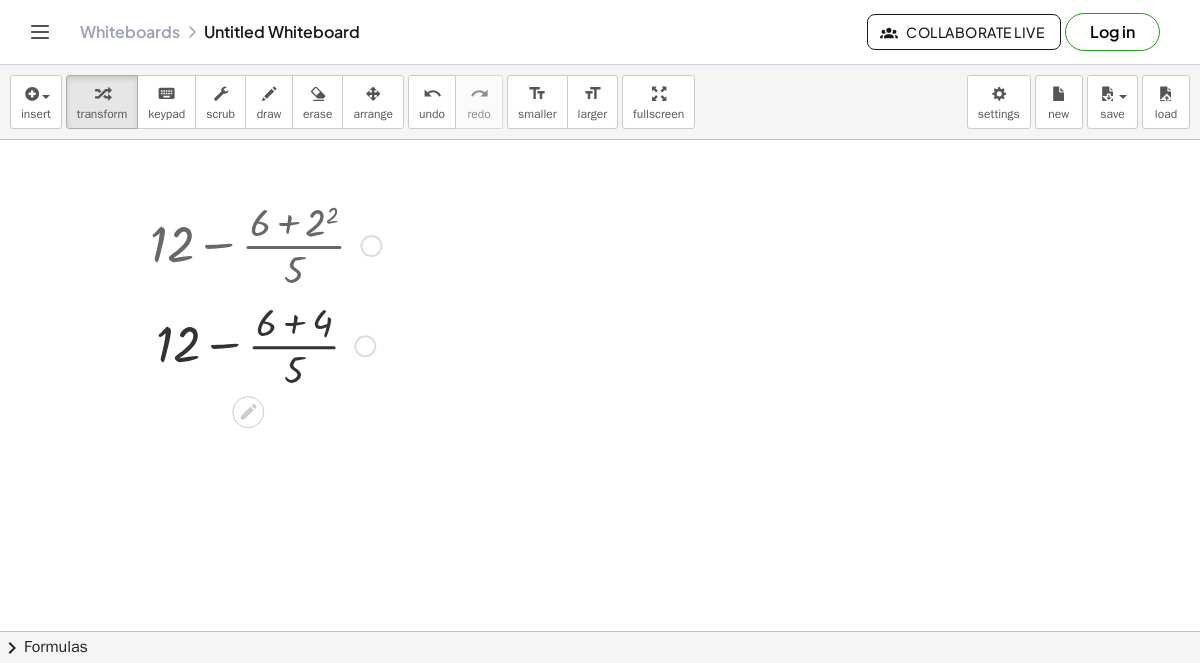 click at bounding box center (265, 344) 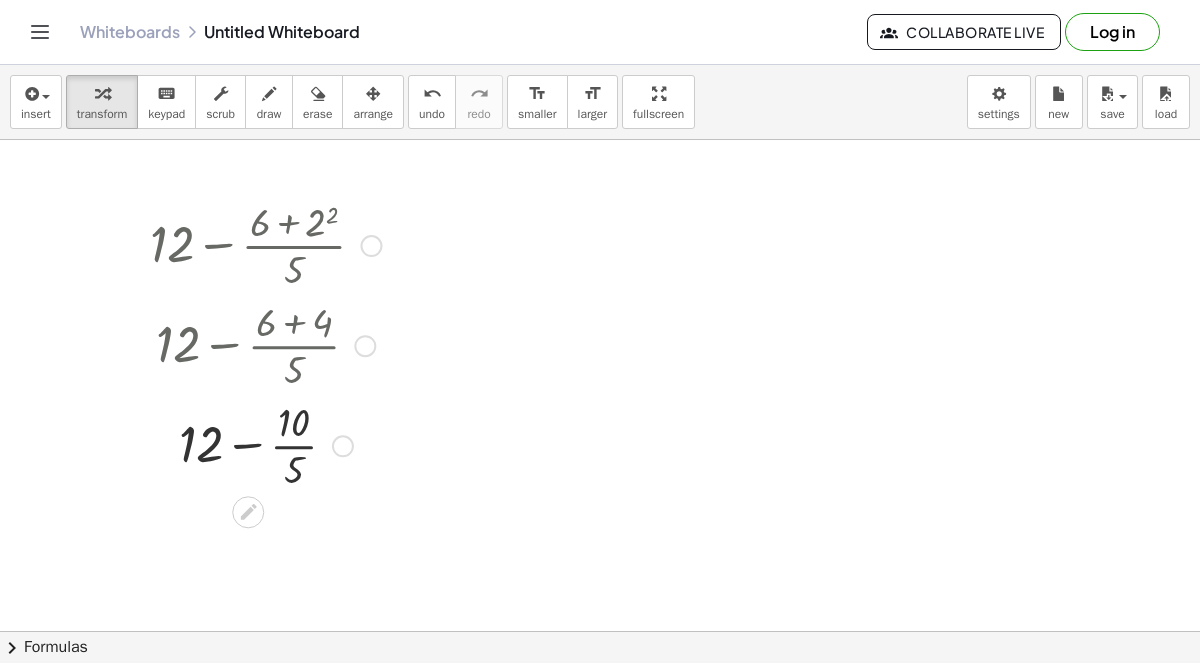 click at bounding box center [265, 444] 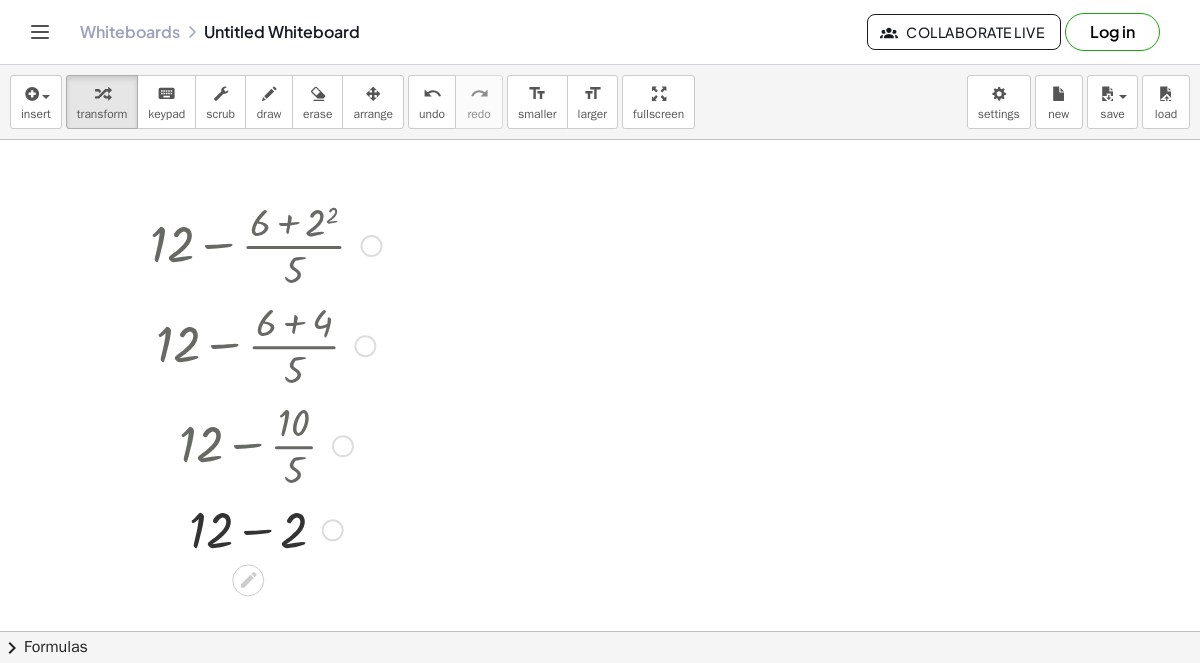 click at bounding box center [265, 528] 